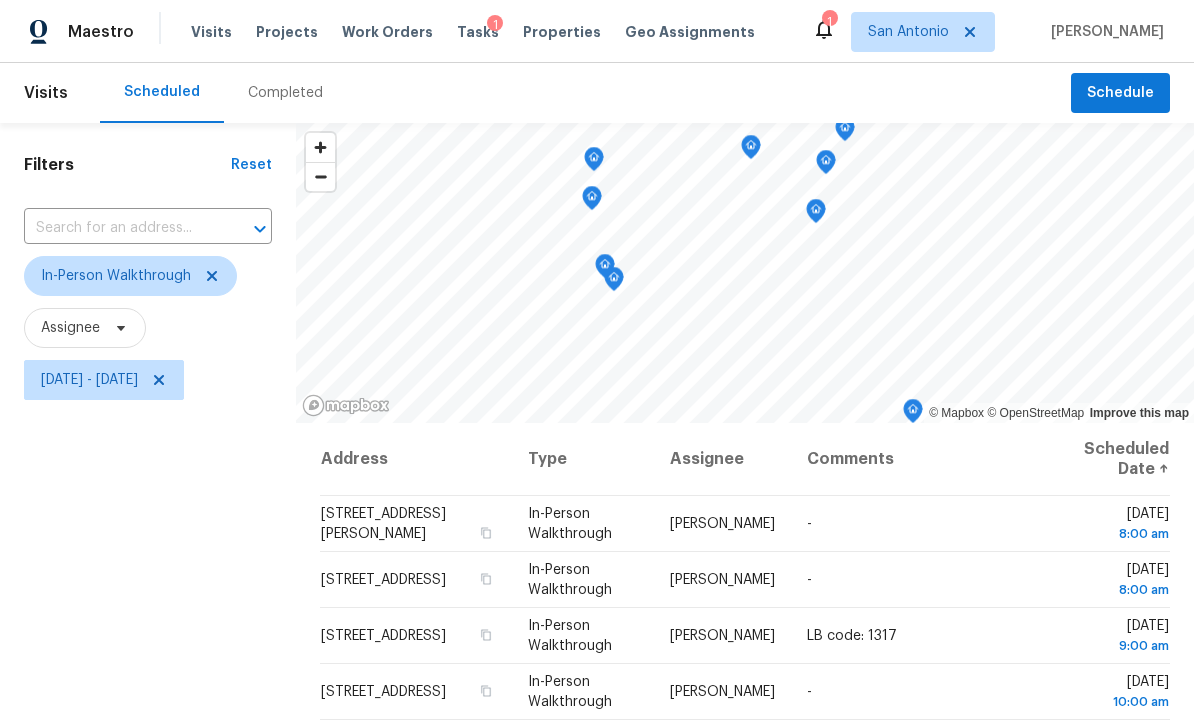scroll, scrollTop: 64, scrollLeft: 0, axis: vertical 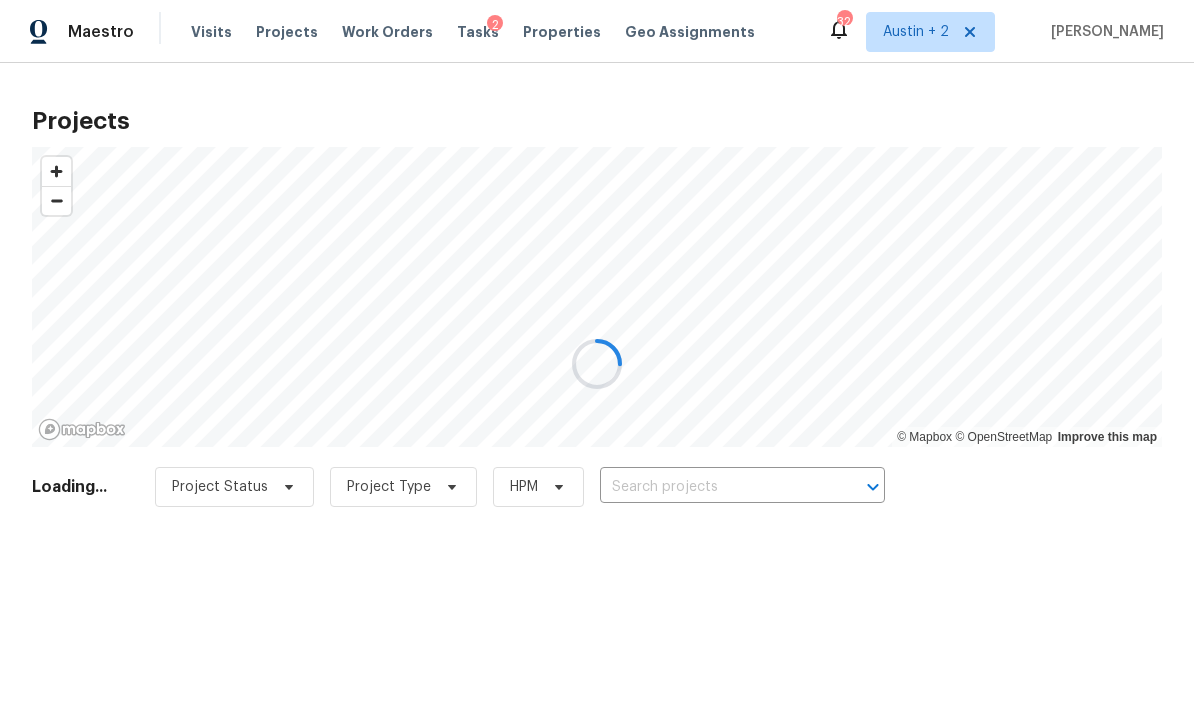 click at bounding box center [597, 363] 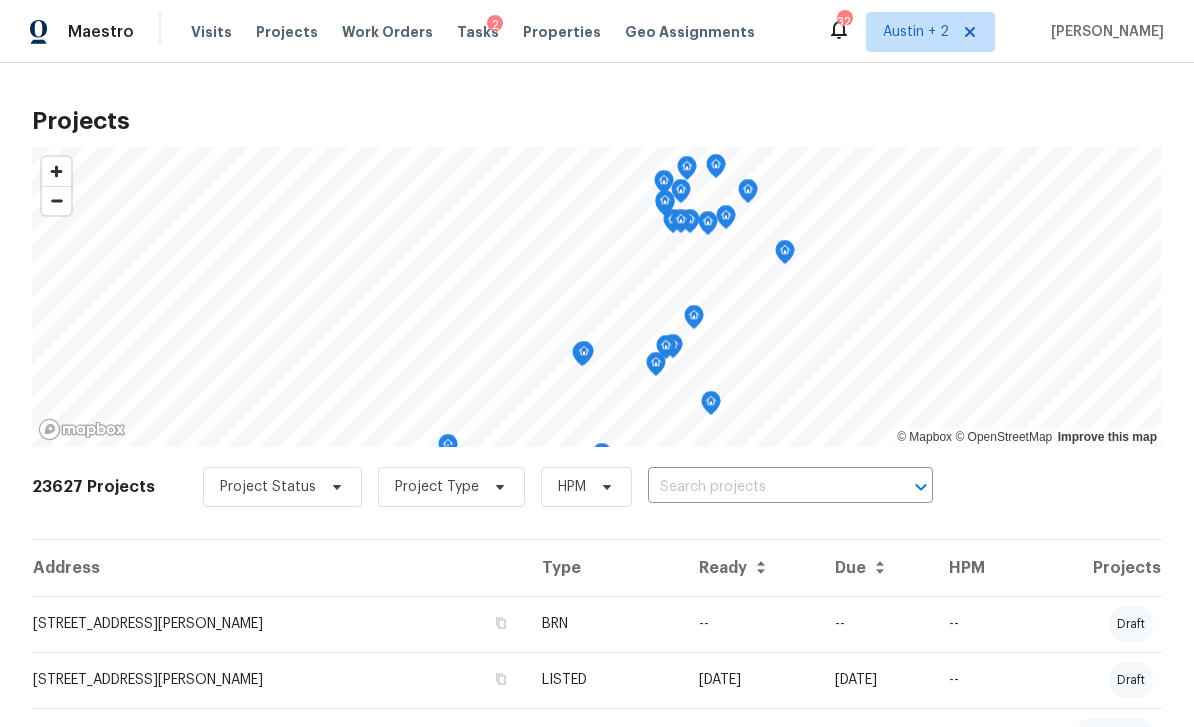 click at bounding box center (762, 487) 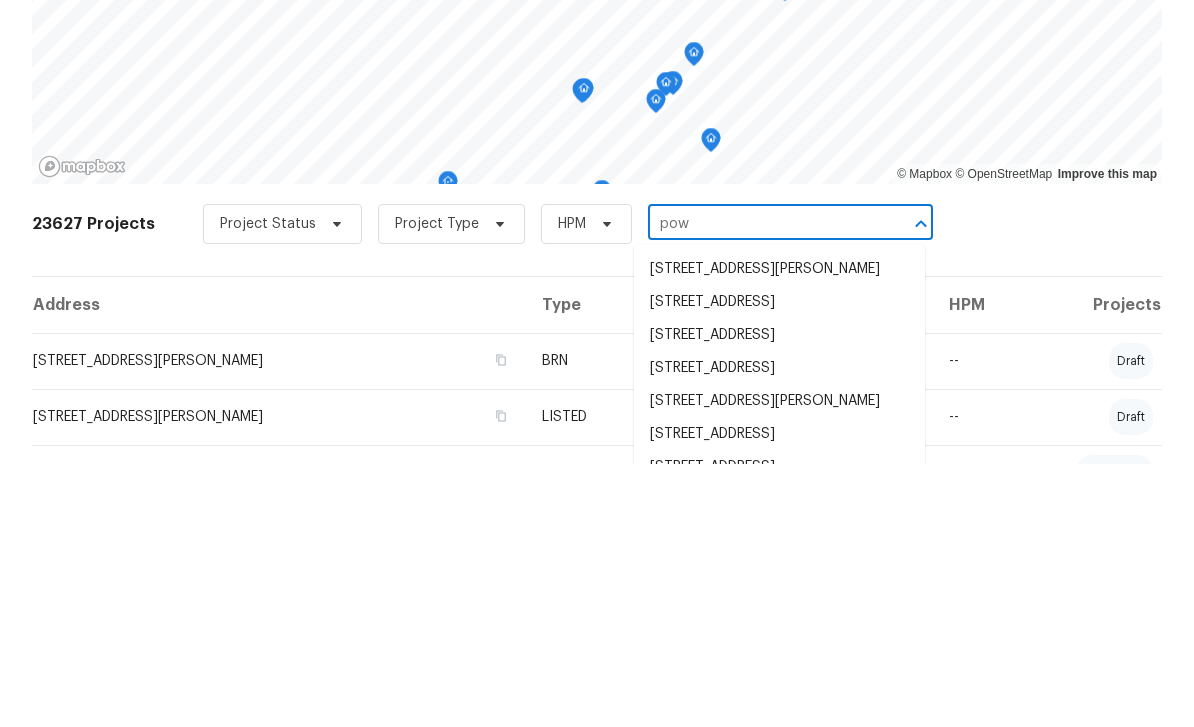 scroll, scrollTop: 48, scrollLeft: 0, axis: vertical 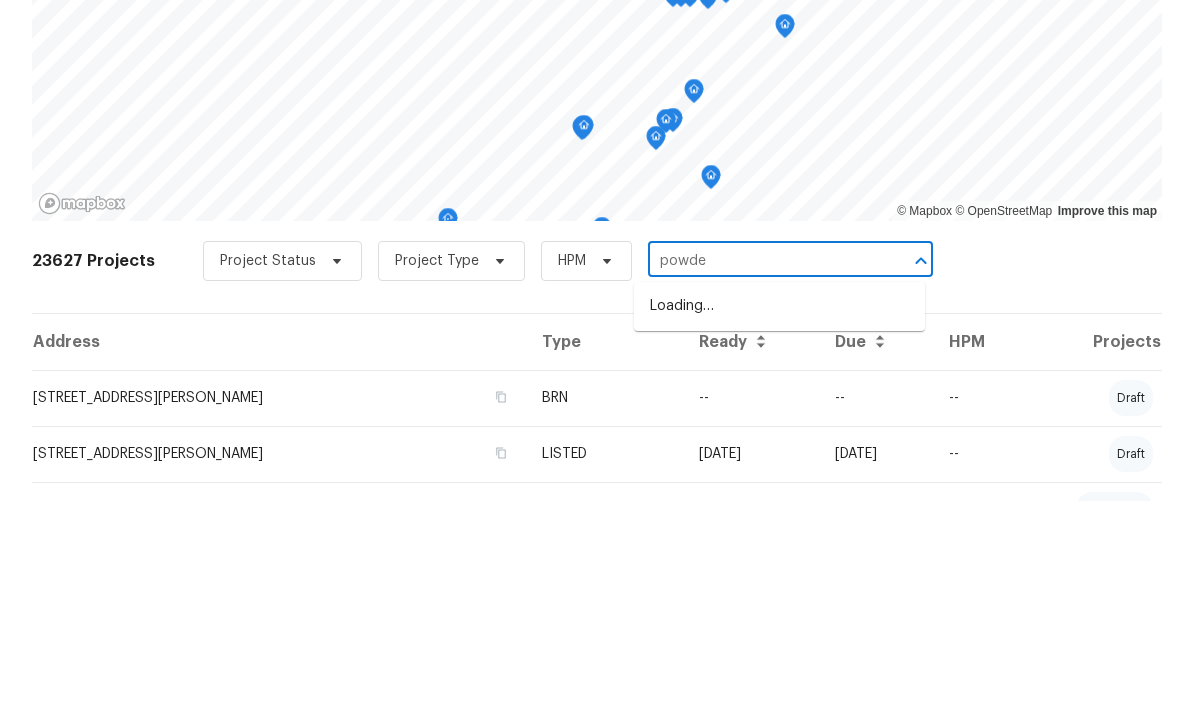 type on "powder" 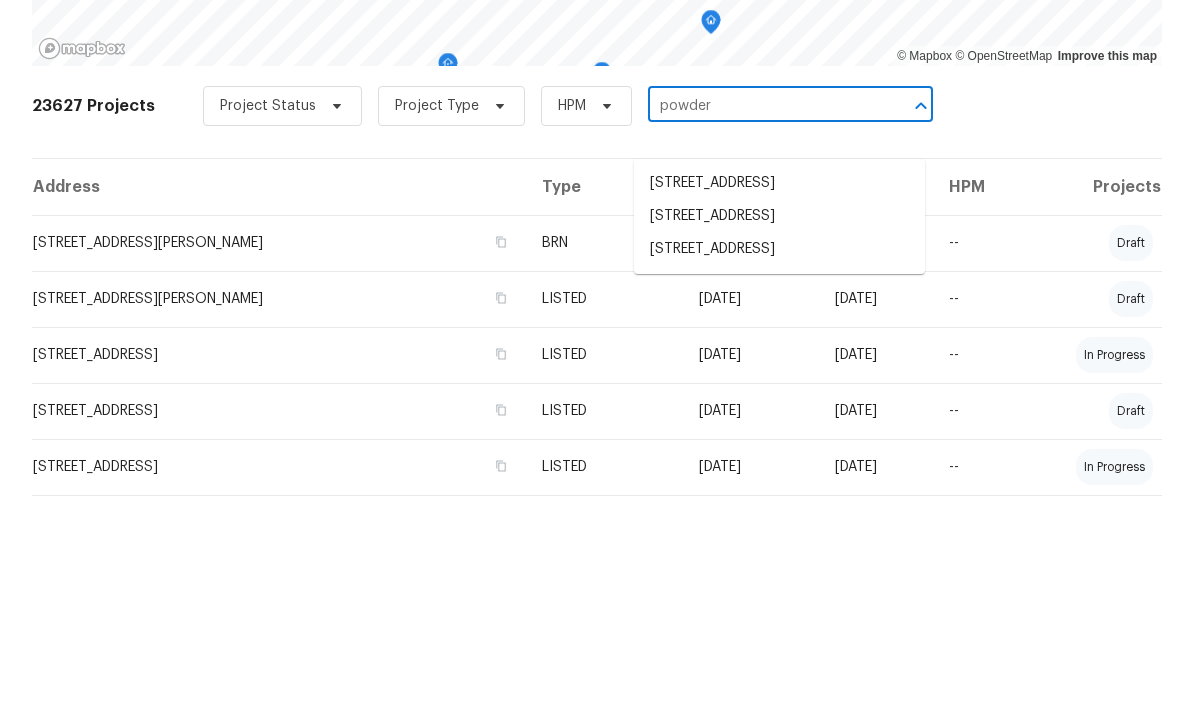 scroll, scrollTop: 168, scrollLeft: 0, axis: vertical 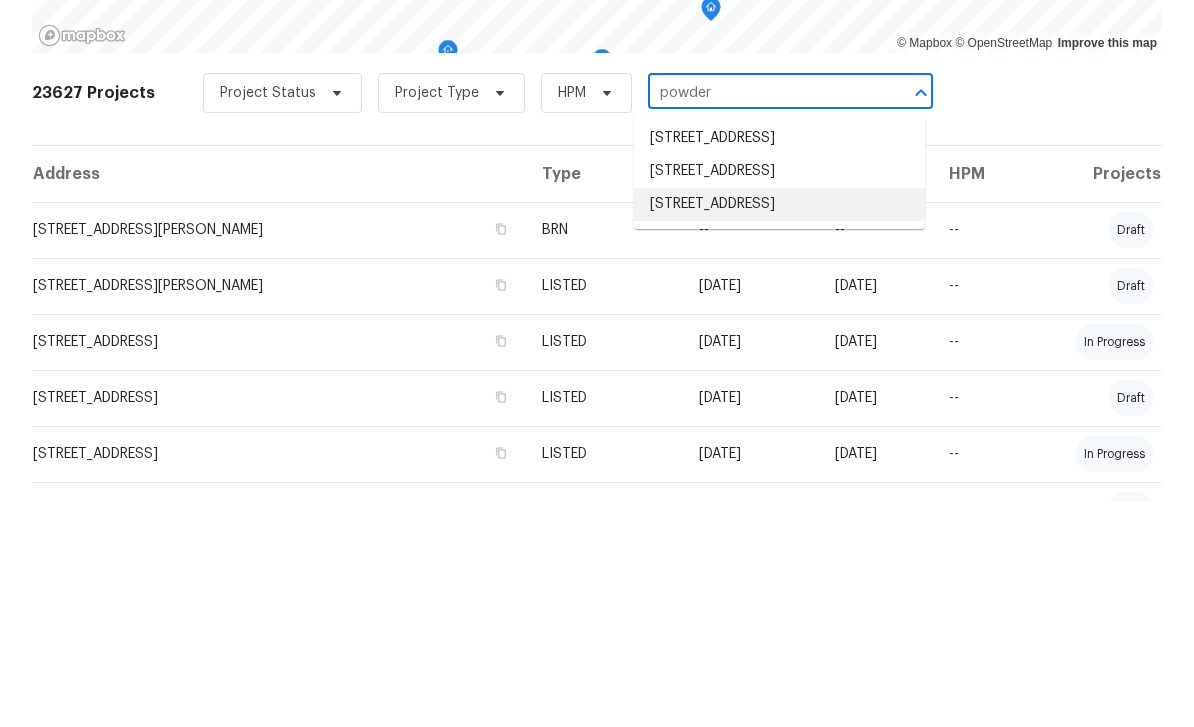 click on "[STREET_ADDRESS]" at bounding box center [779, 430] 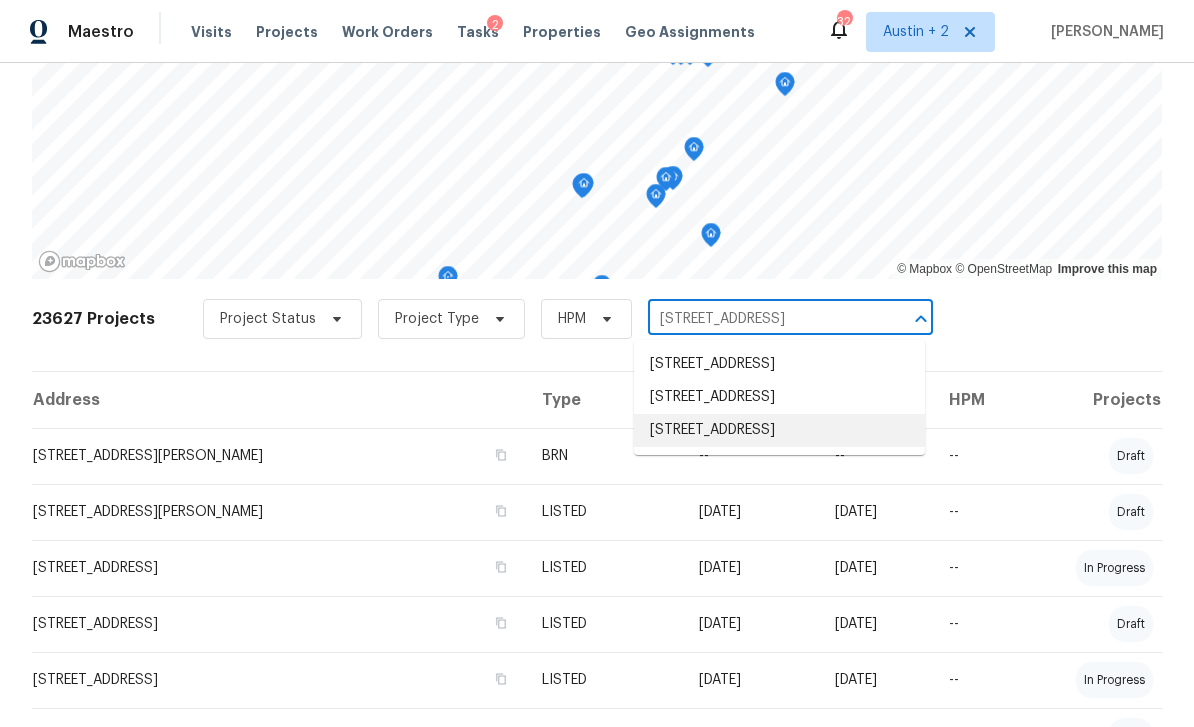 scroll, scrollTop: 0, scrollLeft: 0, axis: both 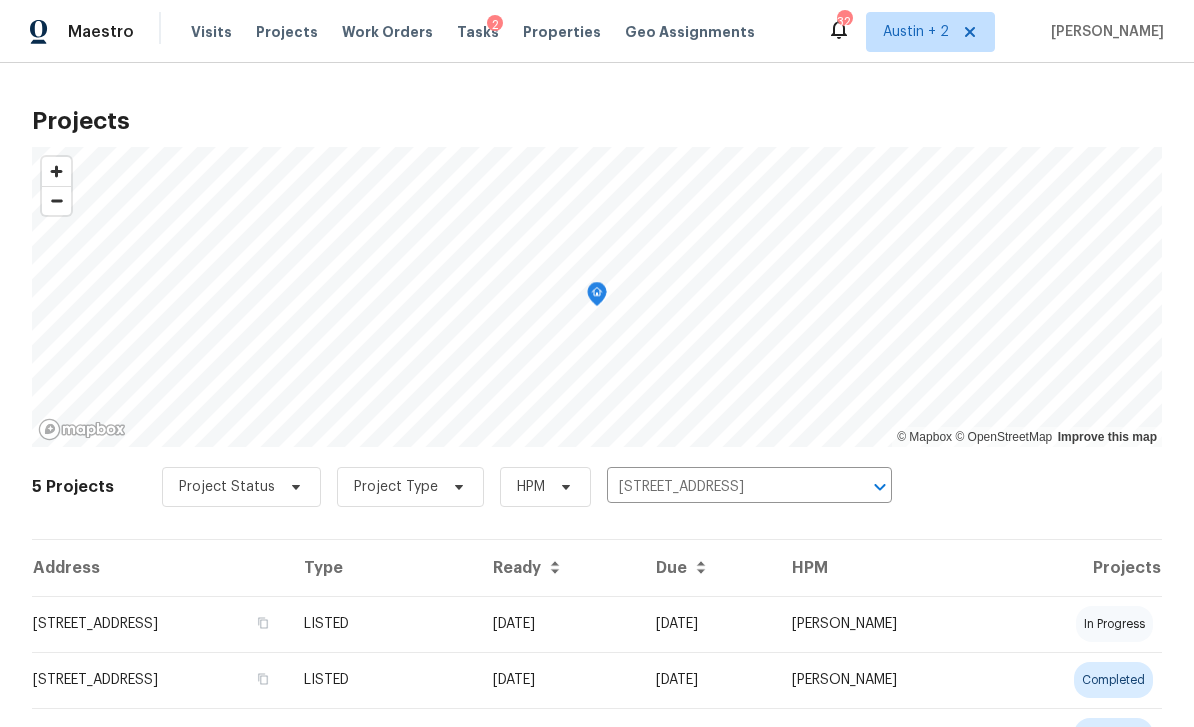 click on "[STREET_ADDRESS]" at bounding box center (160, 624) 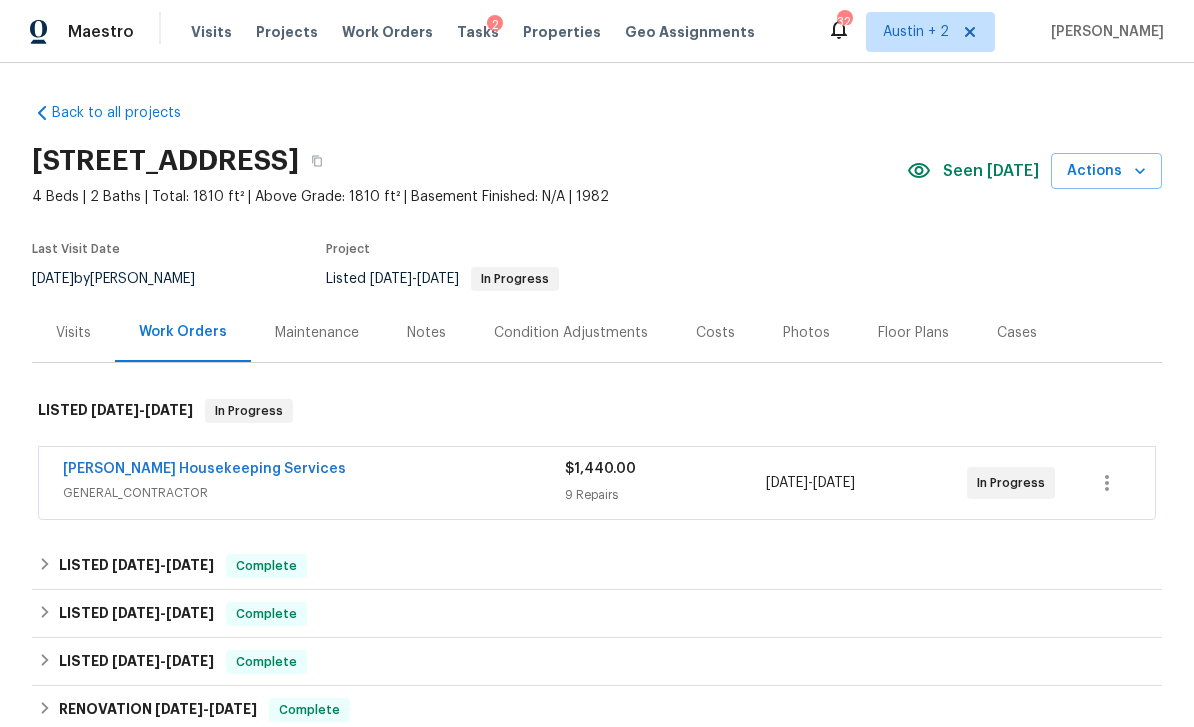 click on "Seen [DATE]" at bounding box center (991, 171) 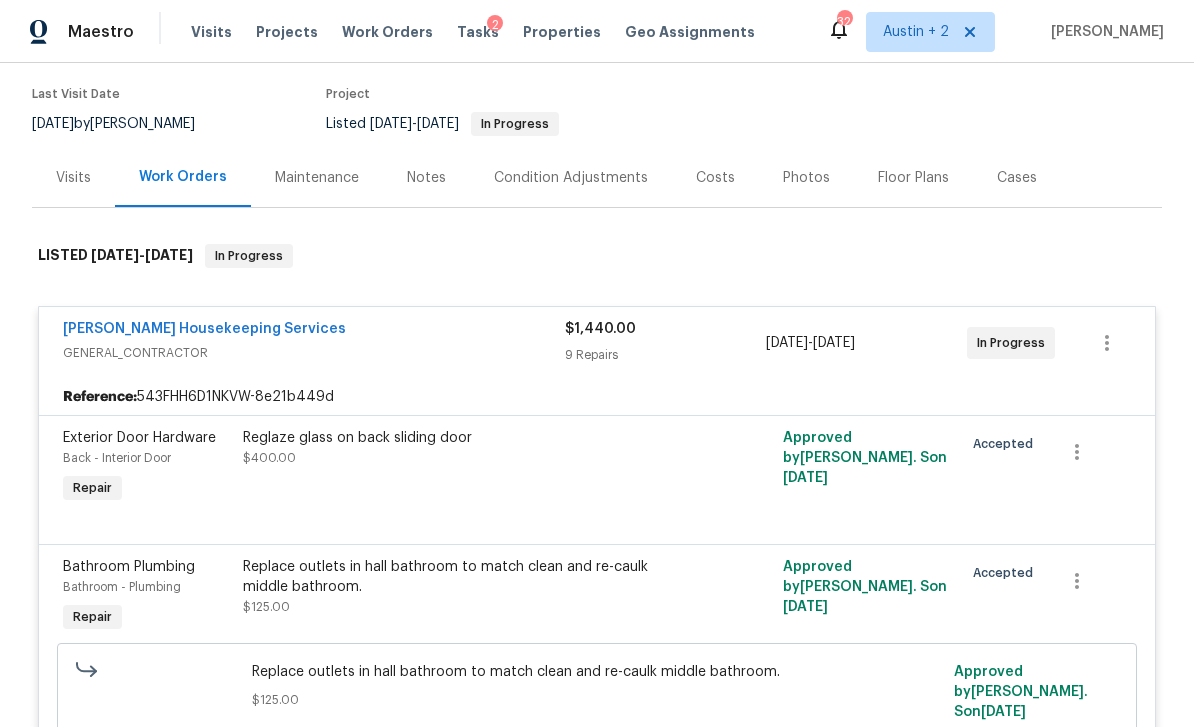 scroll, scrollTop: 150, scrollLeft: 0, axis: vertical 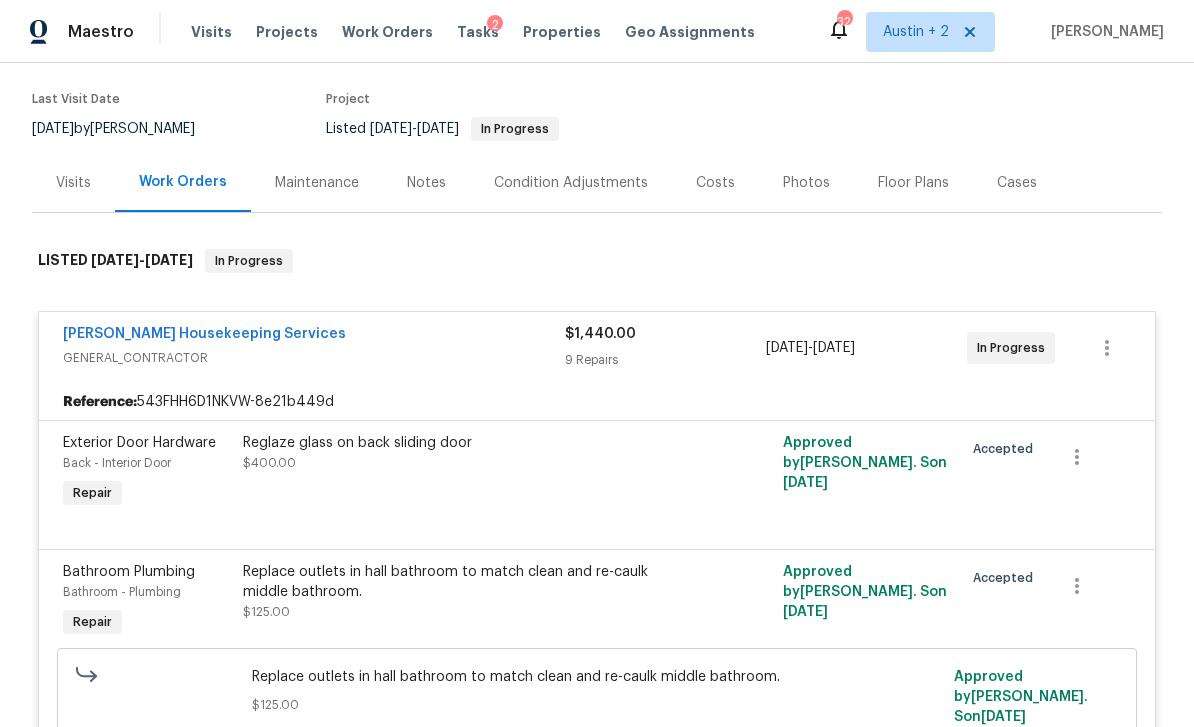 click on "[PERSON_NAME] Housekeeping Services" at bounding box center (204, 334) 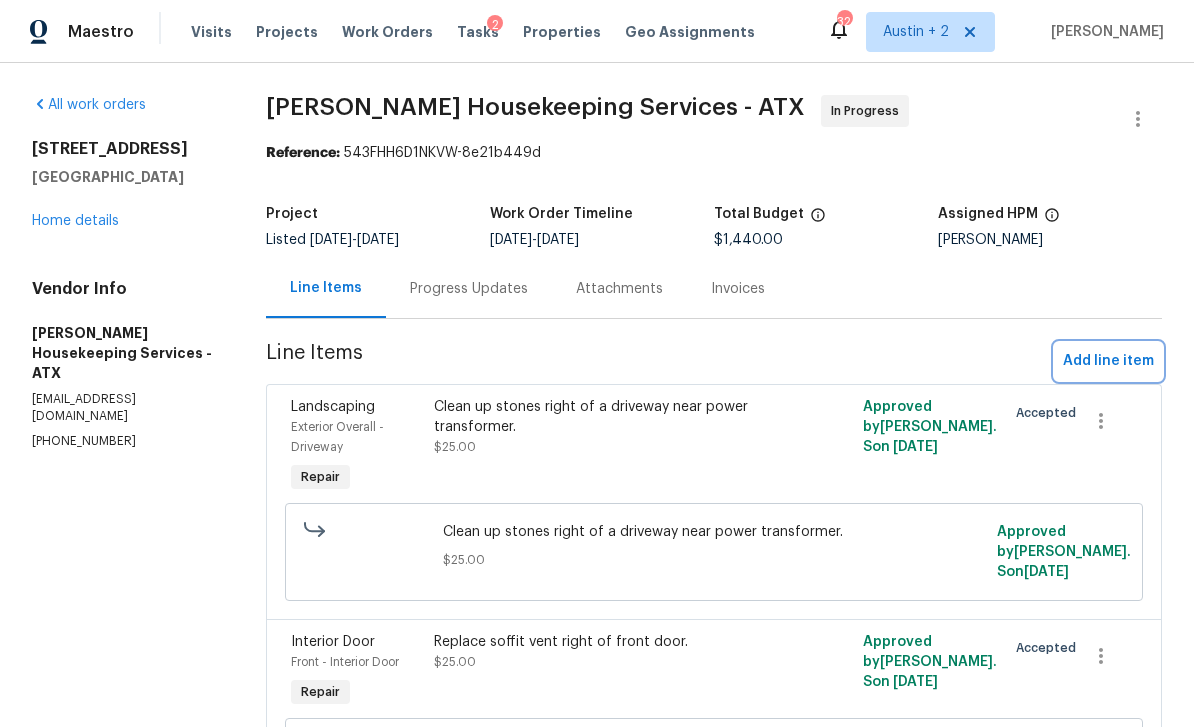 click on "Add line item" at bounding box center [1108, 361] 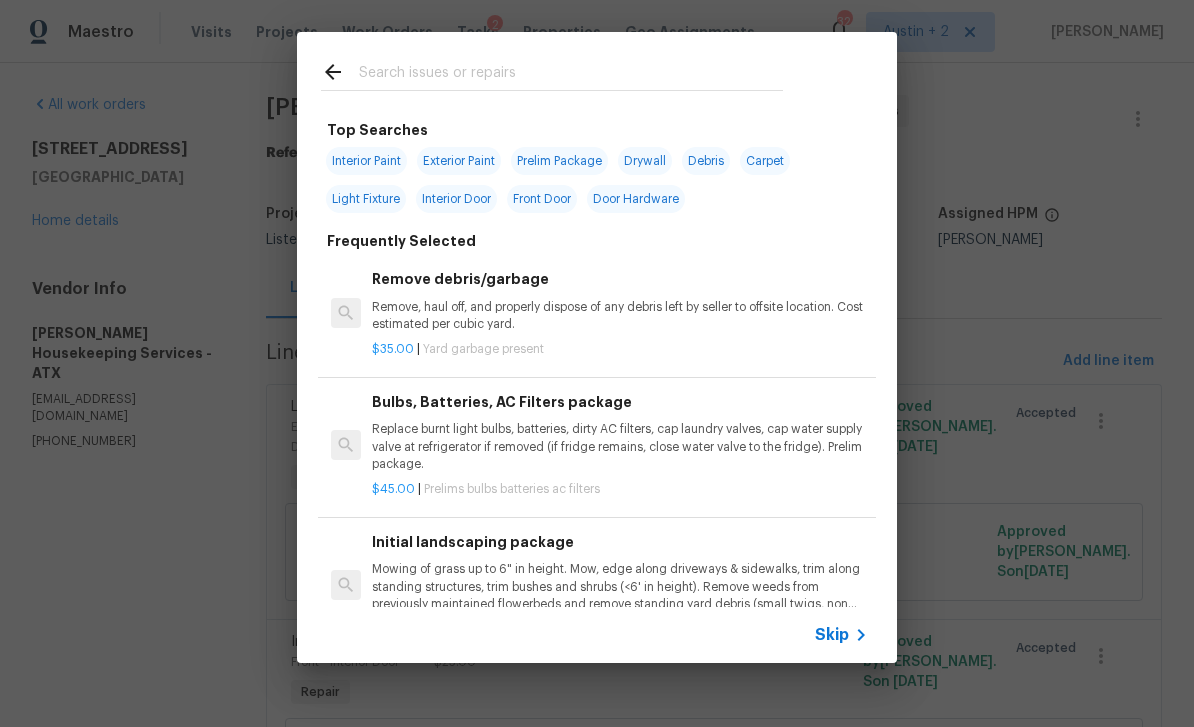 click at bounding box center [571, 75] 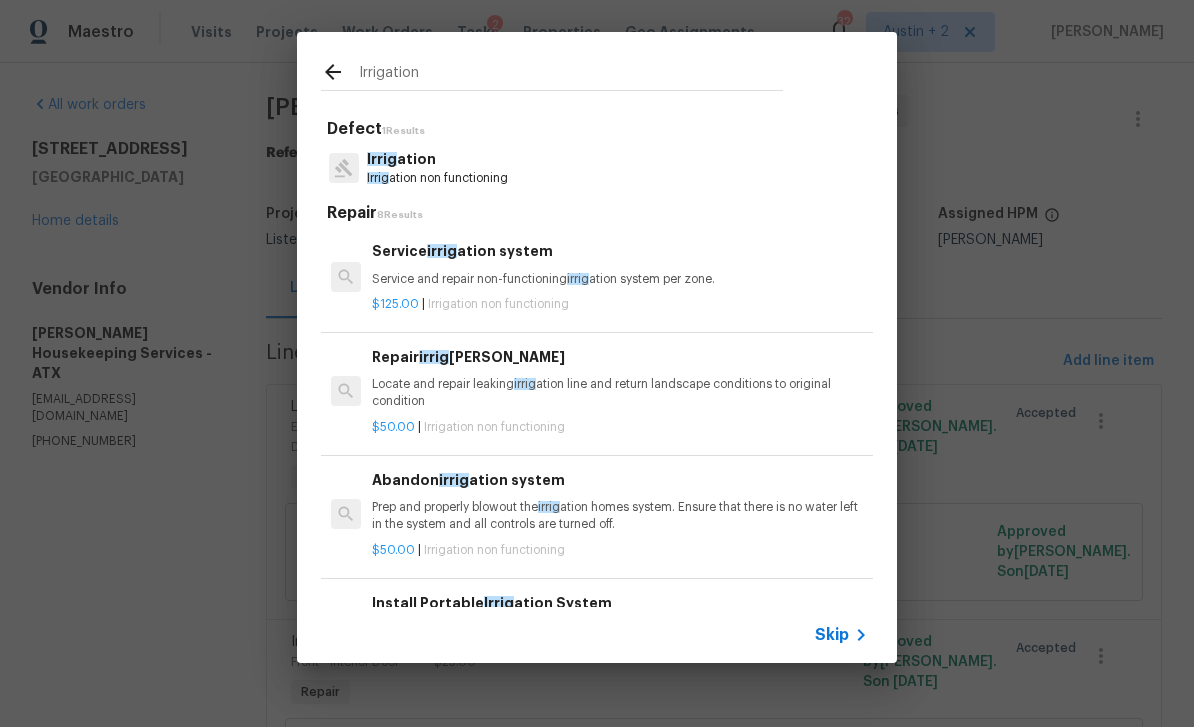 type on "Irrigation" 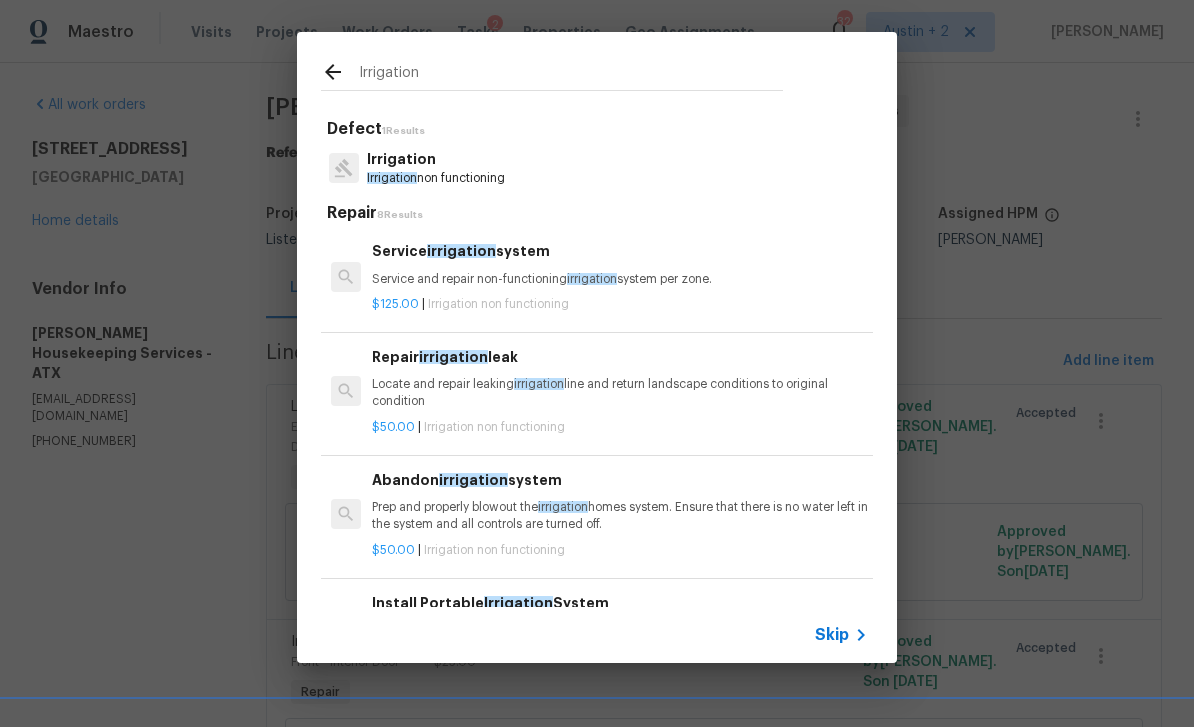 click on "Irrigation  non functioning" at bounding box center [436, 178] 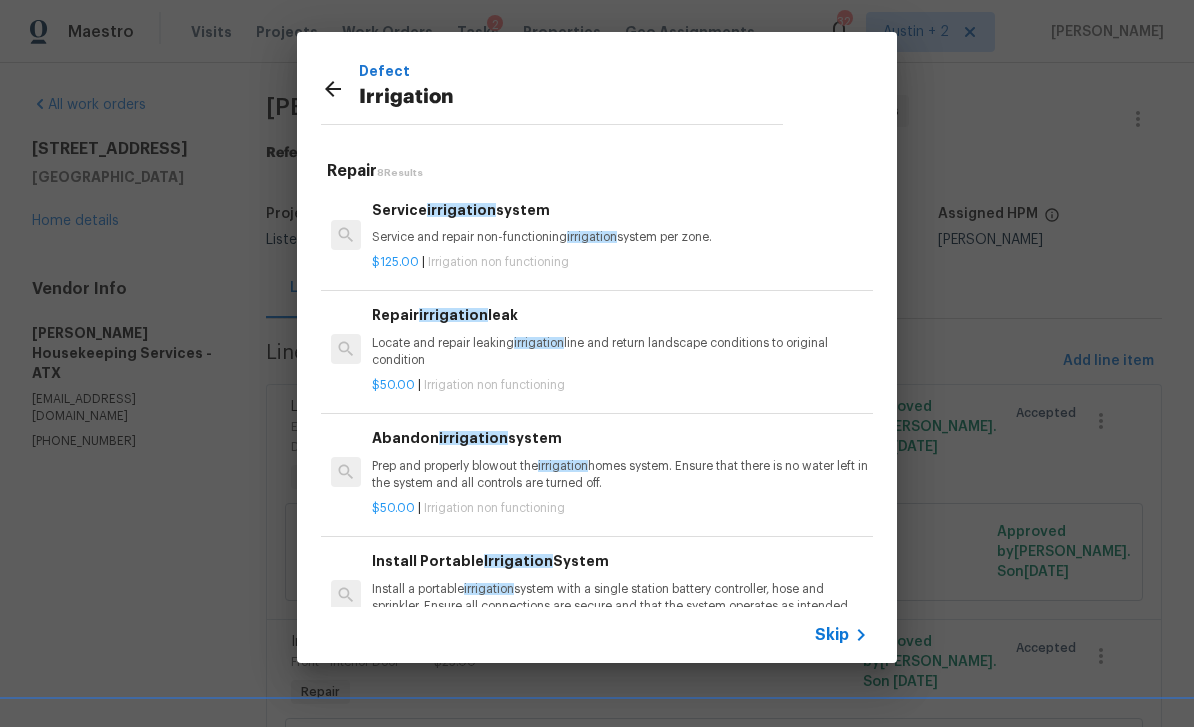 click on "Prep and properly blowout the  irrigation  homes system. Ensure that there is no water left in the system and all controls are turned off." at bounding box center (620, 475) 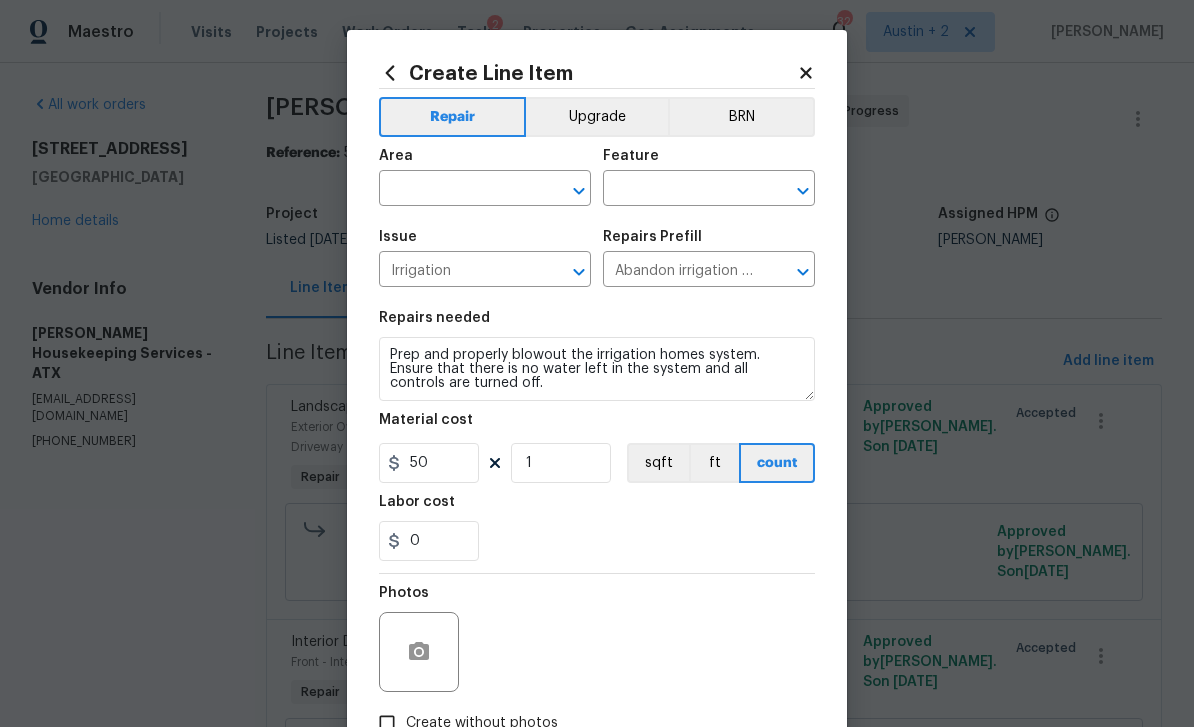 click at bounding box center [457, 190] 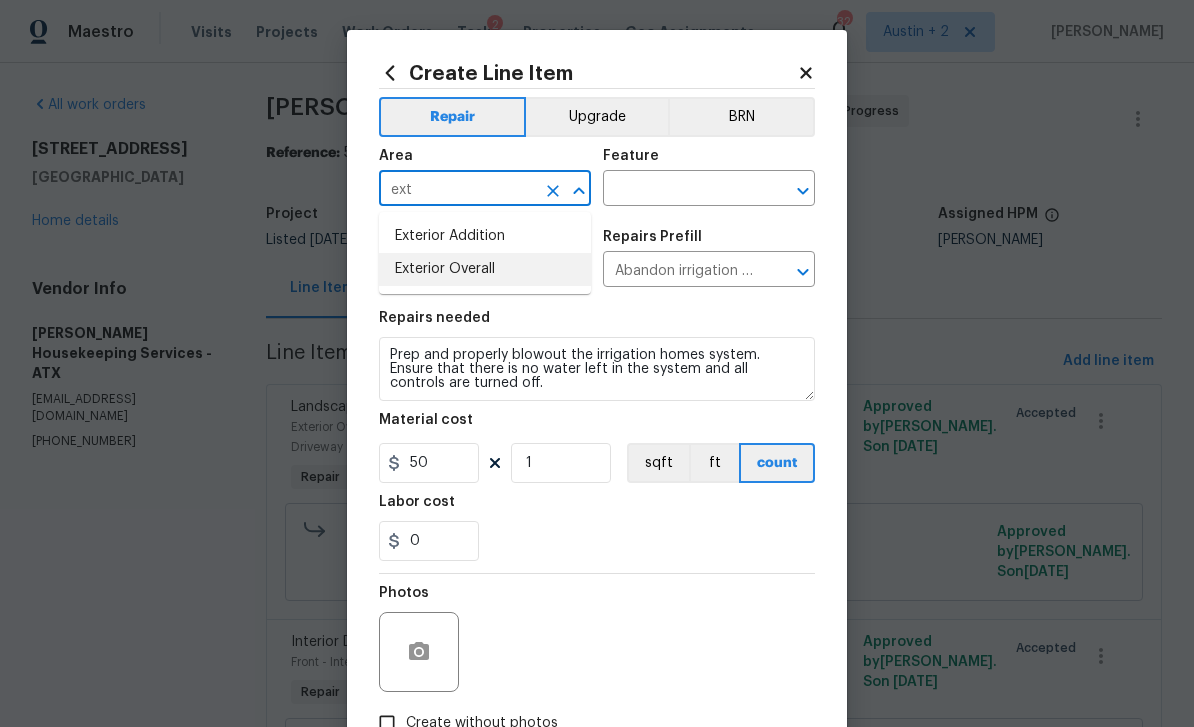 click on "Exterior Overall" at bounding box center [485, 269] 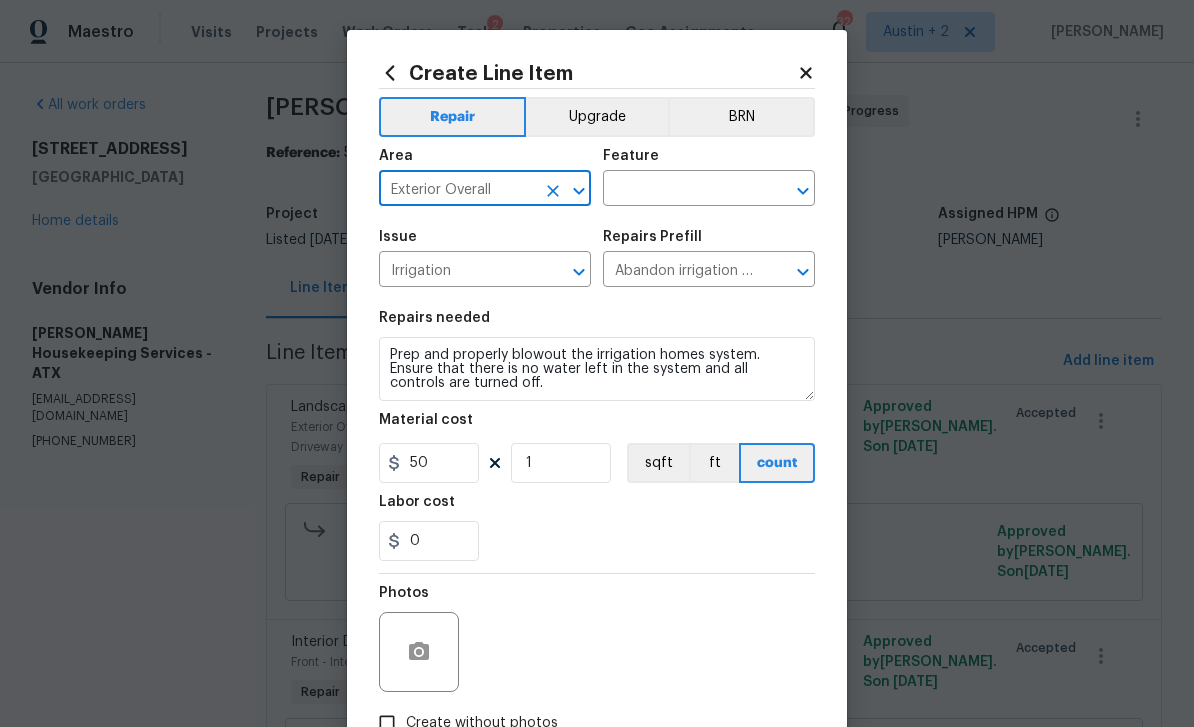 click at bounding box center [681, 190] 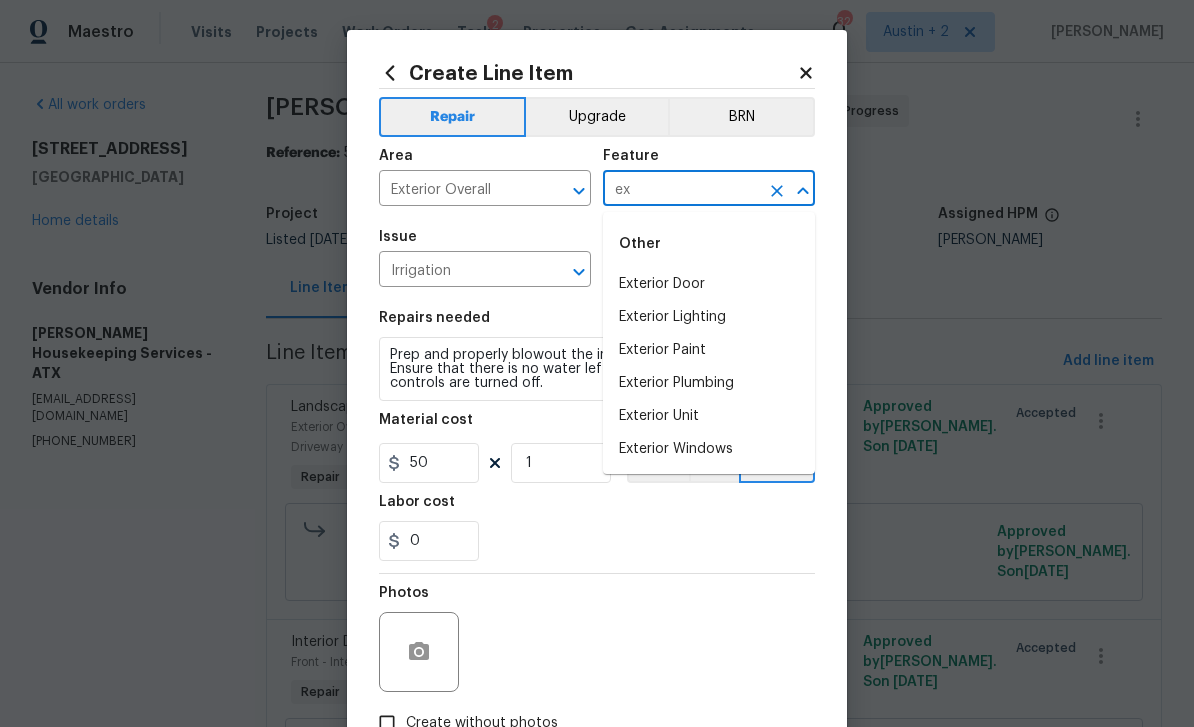 type on "e" 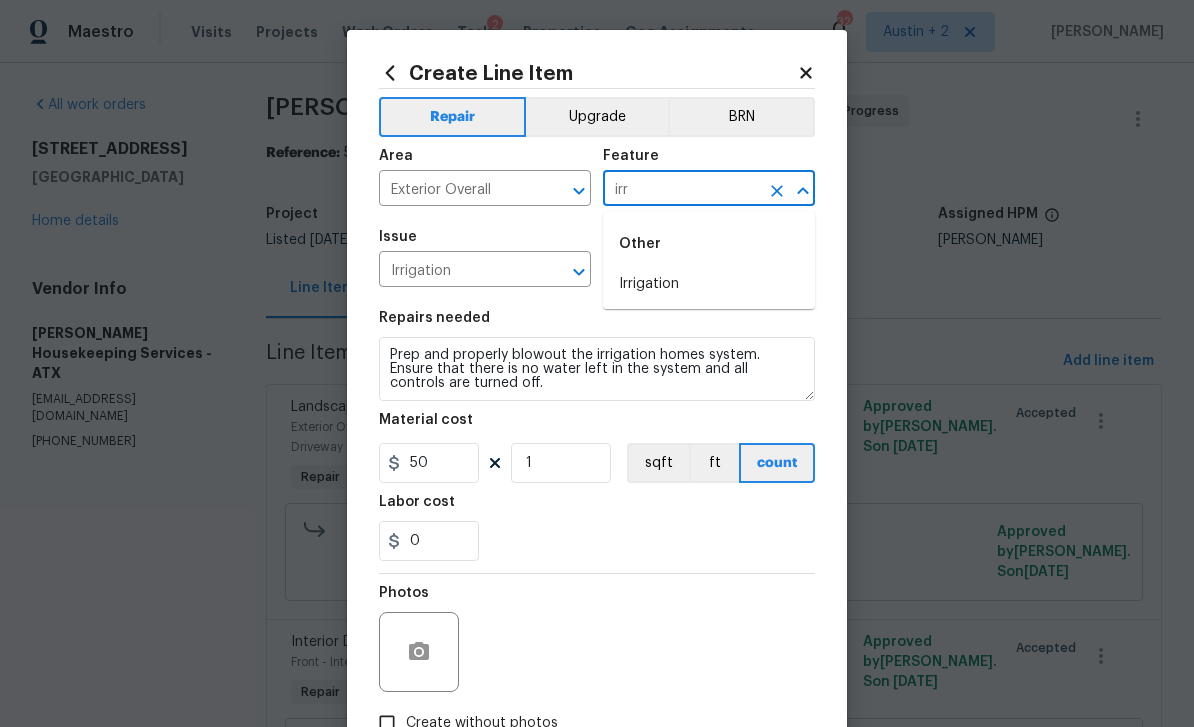 click on "Irrigation" at bounding box center (709, 284) 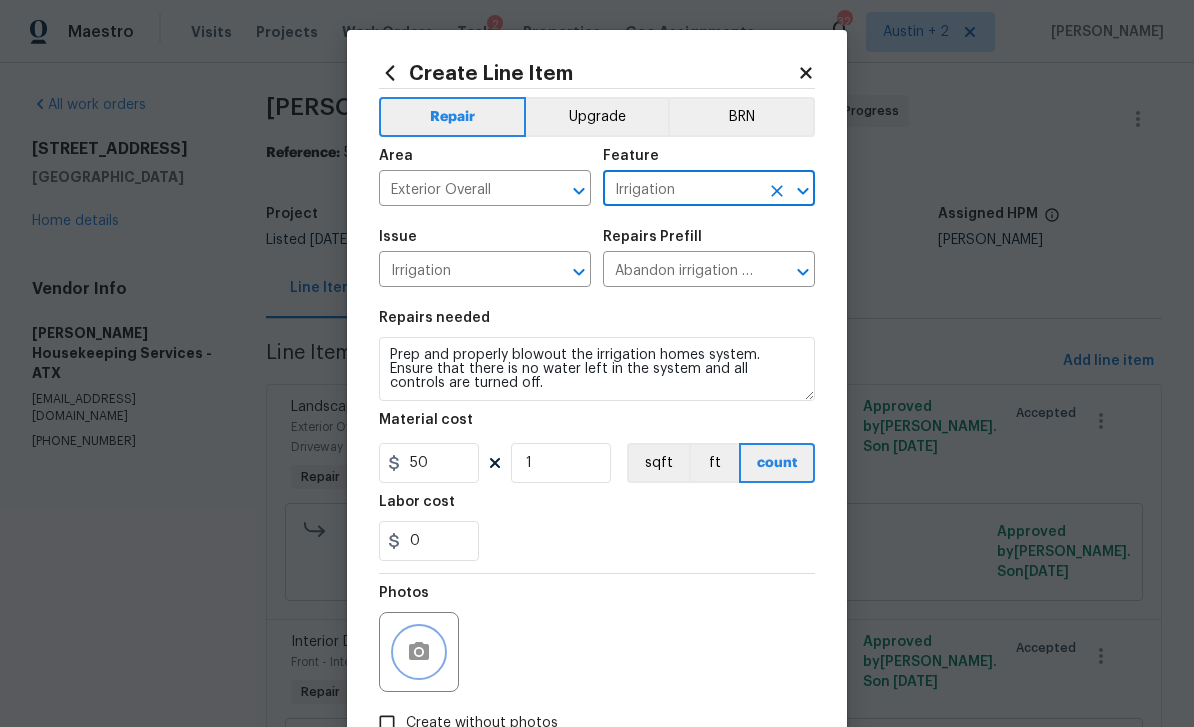 click at bounding box center [419, 652] 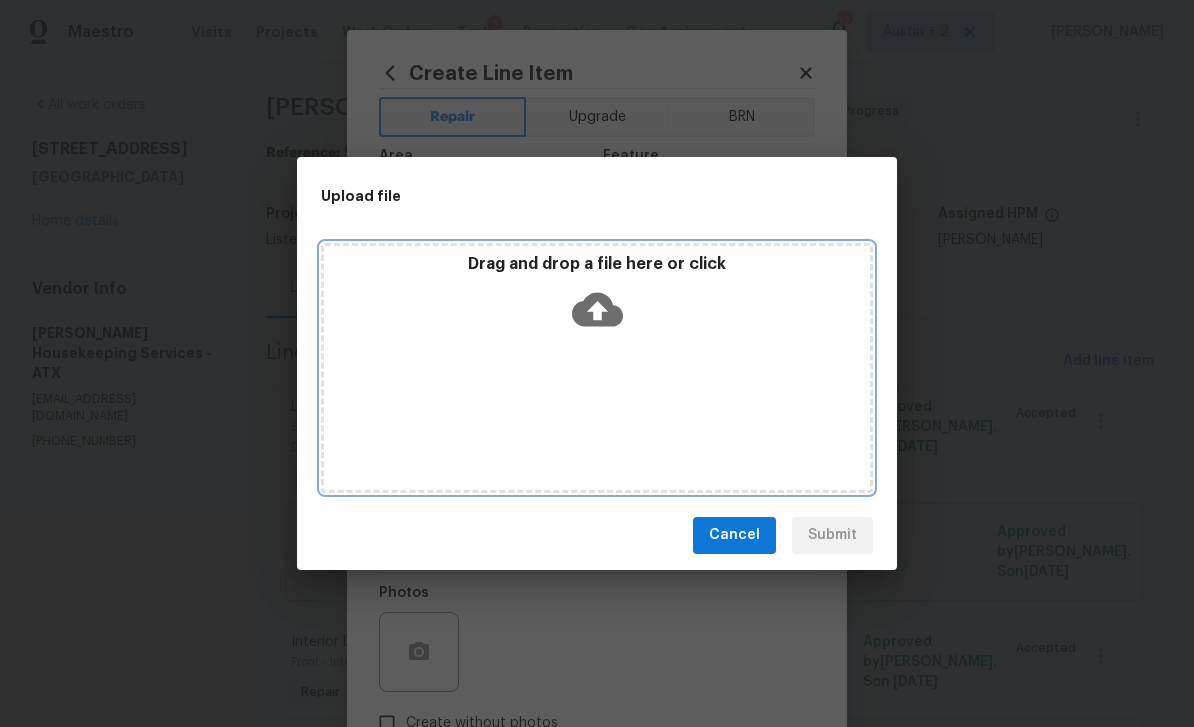 click 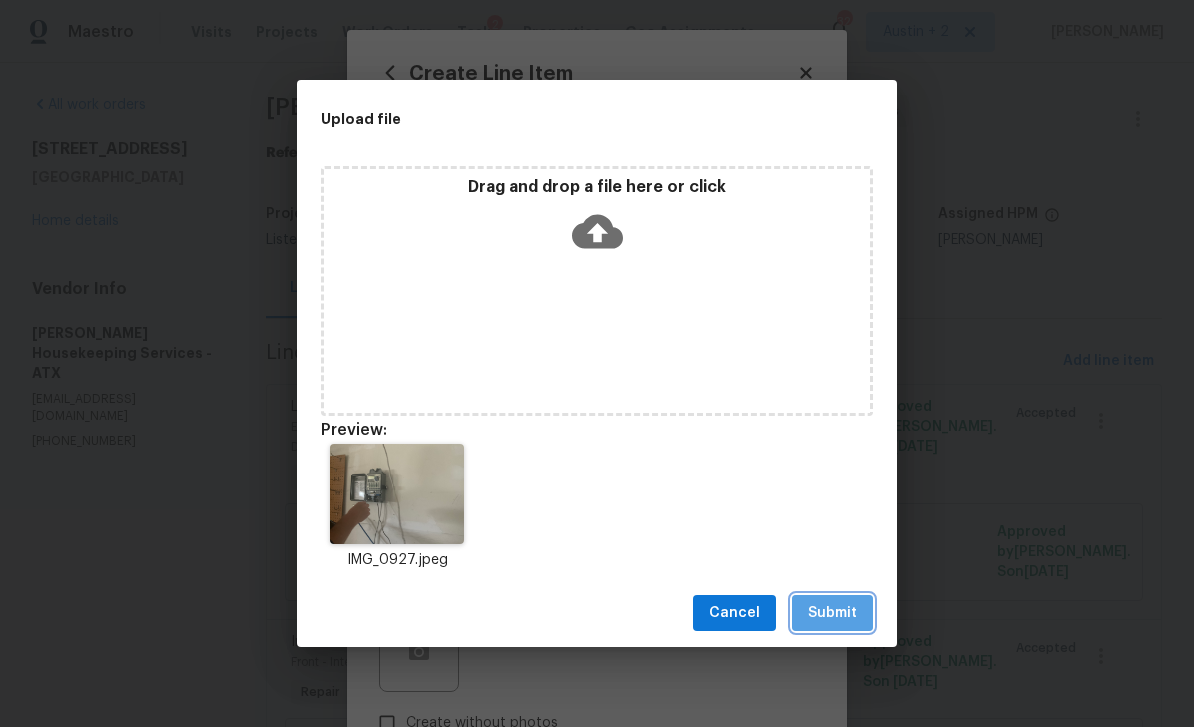 click on "Submit" at bounding box center (832, 613) 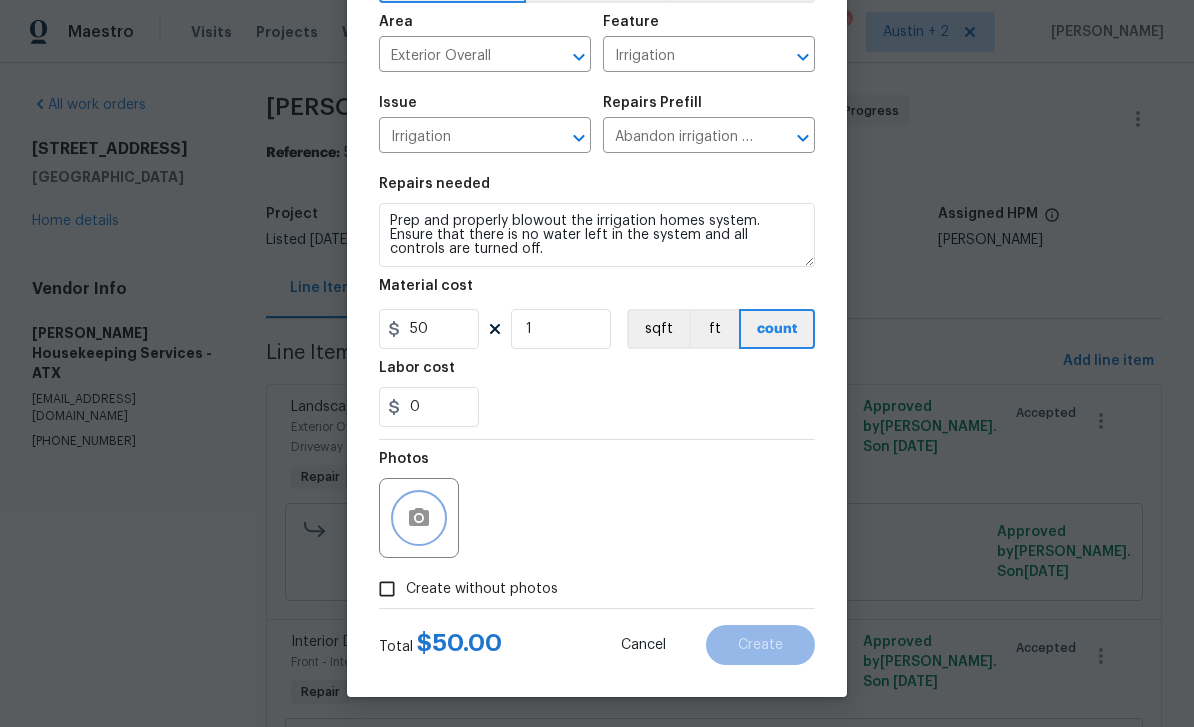 scroll, scrollTop: 138, scrollLeft: 0, axis: vertical 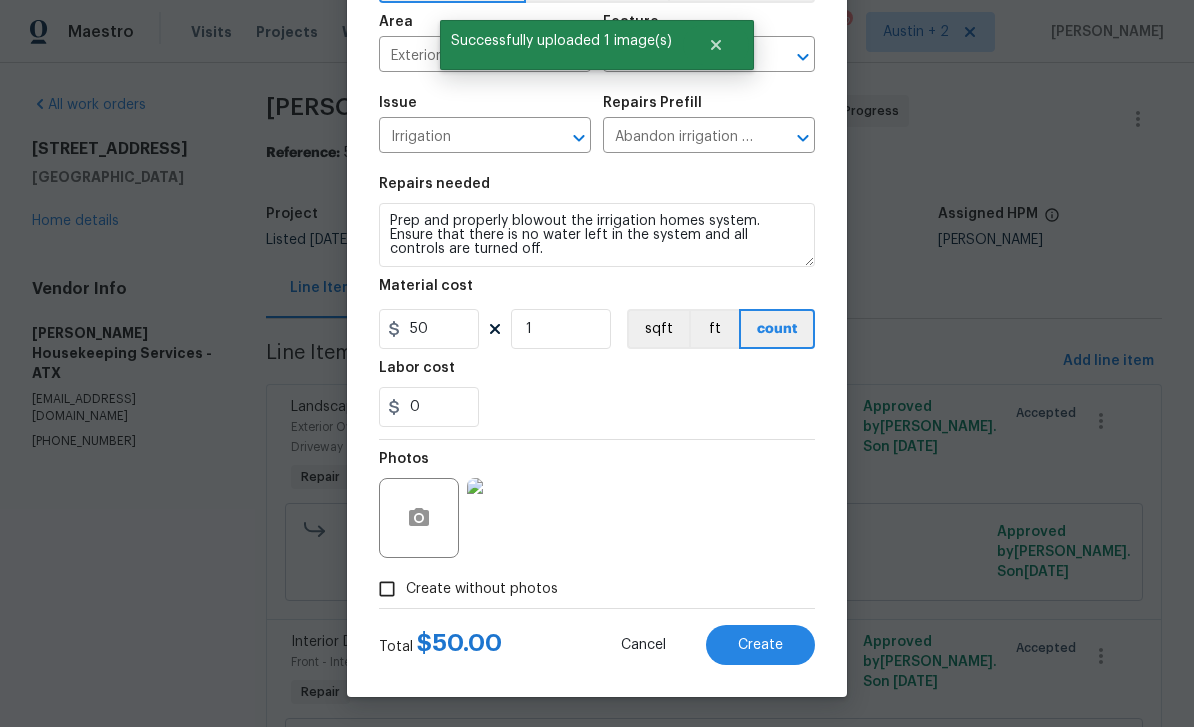 click on "Create" at bounding box center [760, 645] 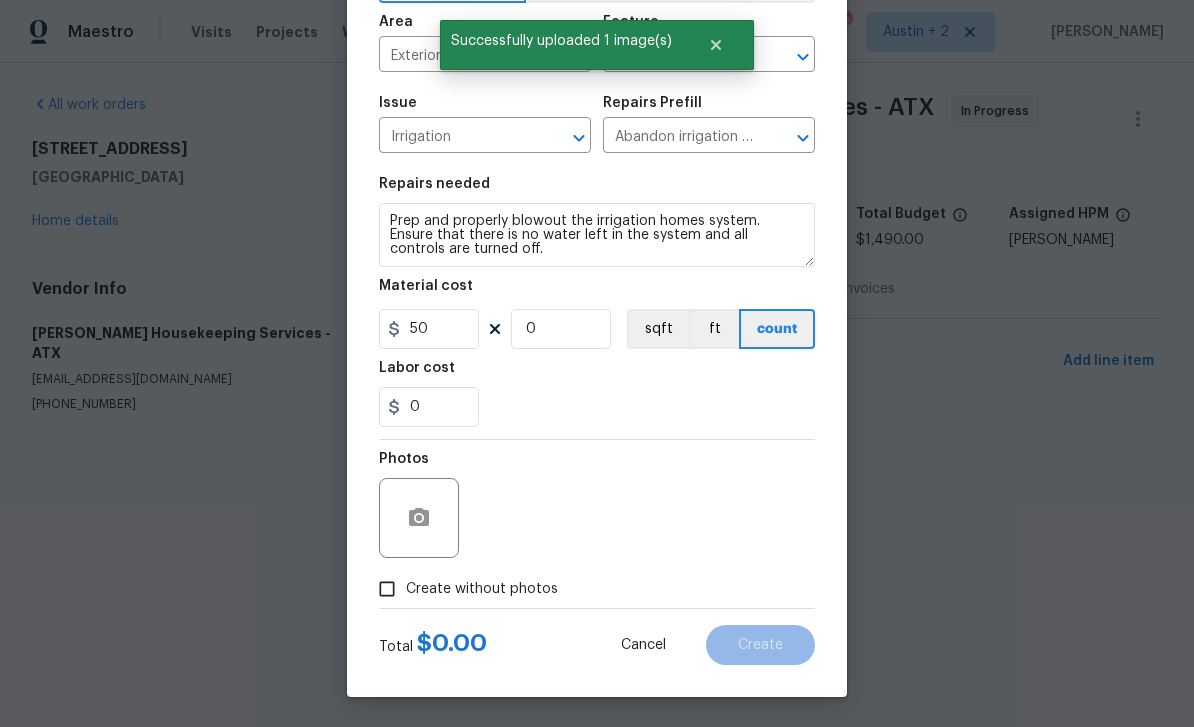 type on "0" 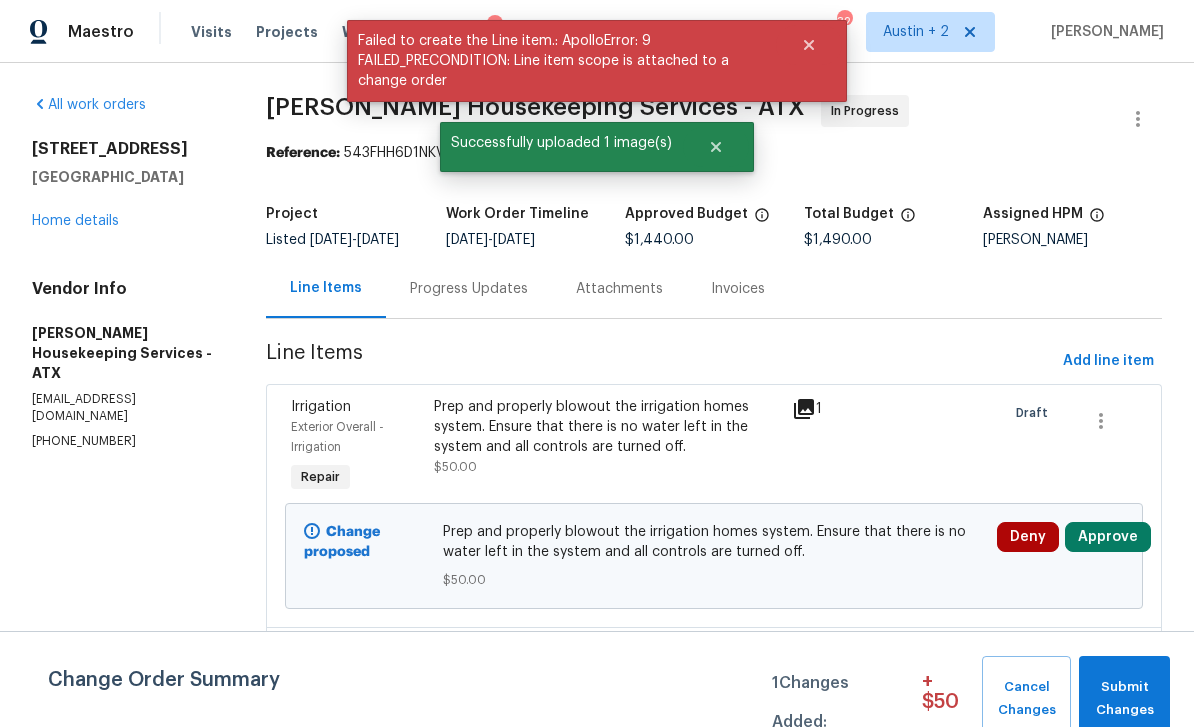 click on "Approve" at bounding box center (1108, 537) 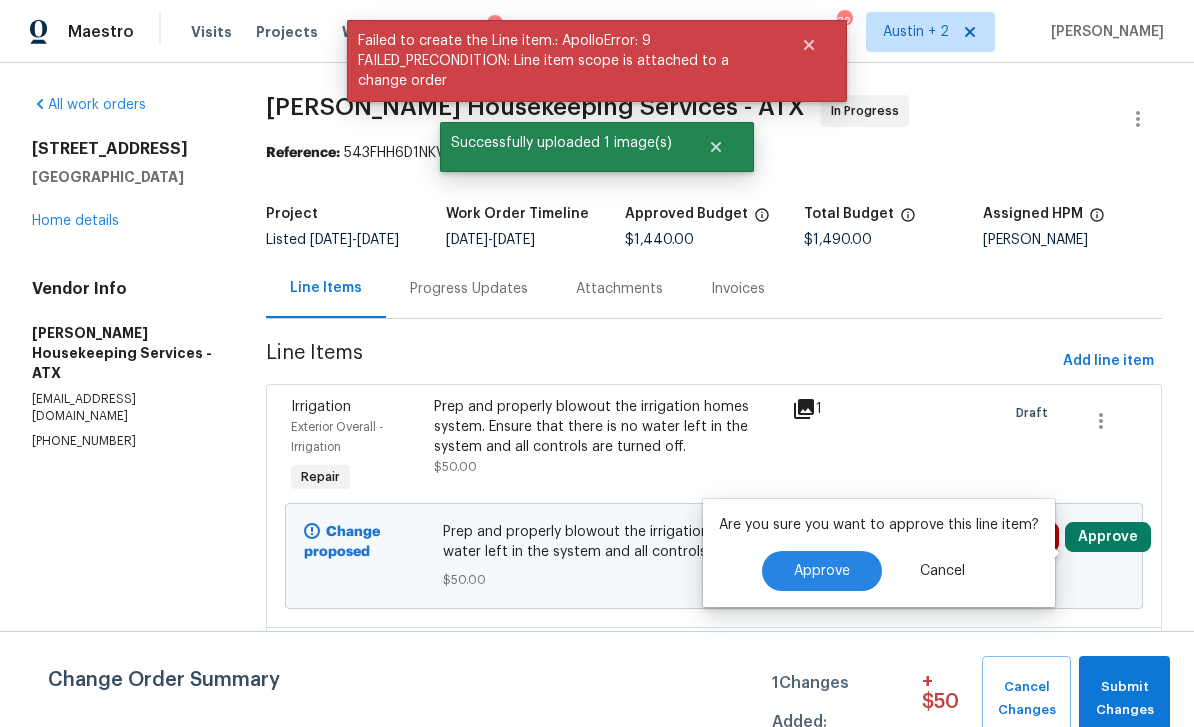 click on "Approve" at bounding box center [822, 571] 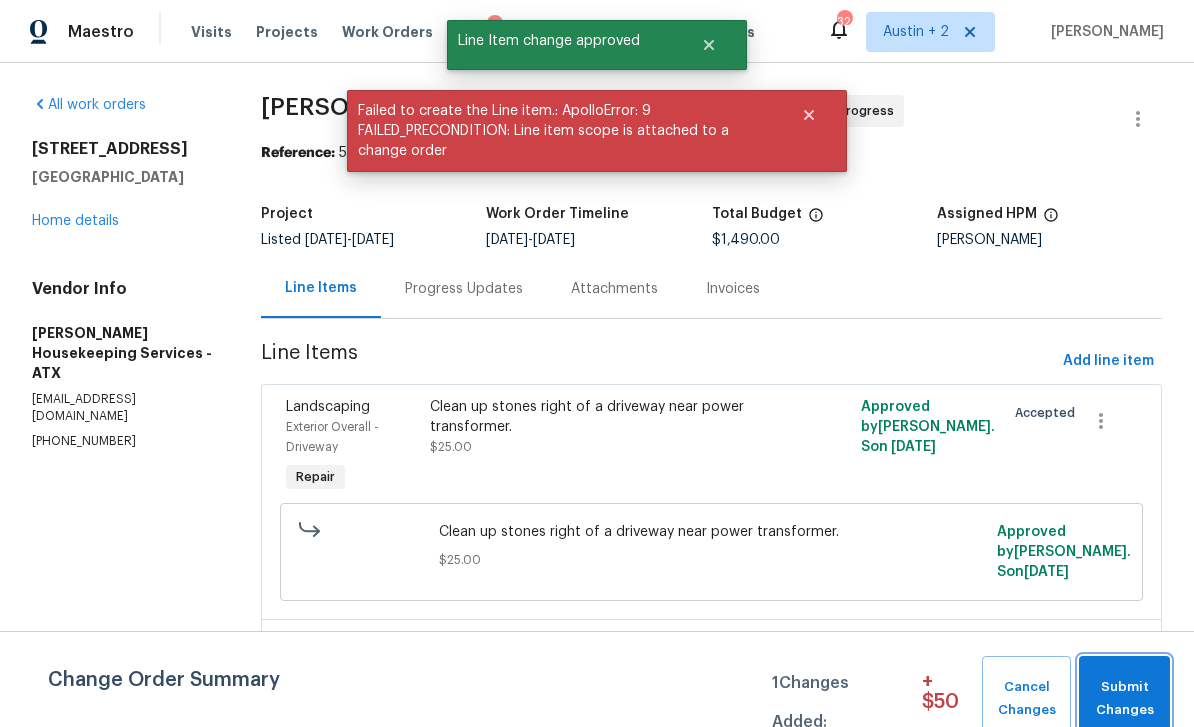 click on "Submit Changes" at bounding box center (1124, 699) 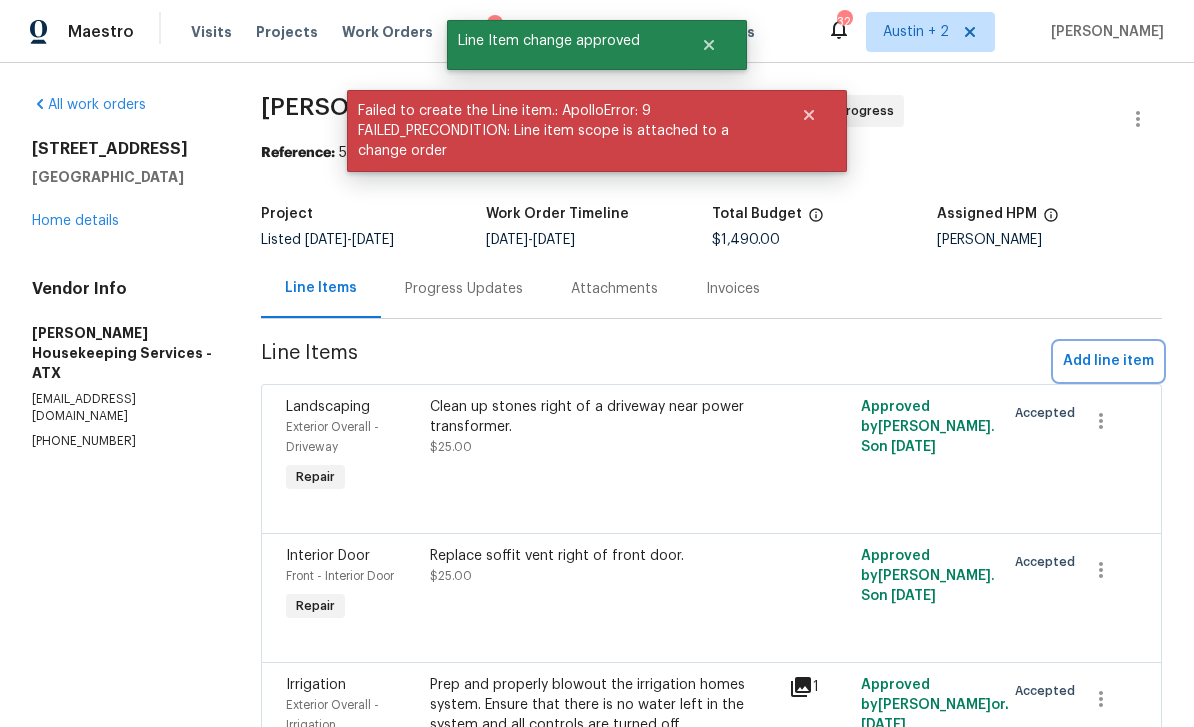 click on "Add line item" at bounding box center [1108, 361] 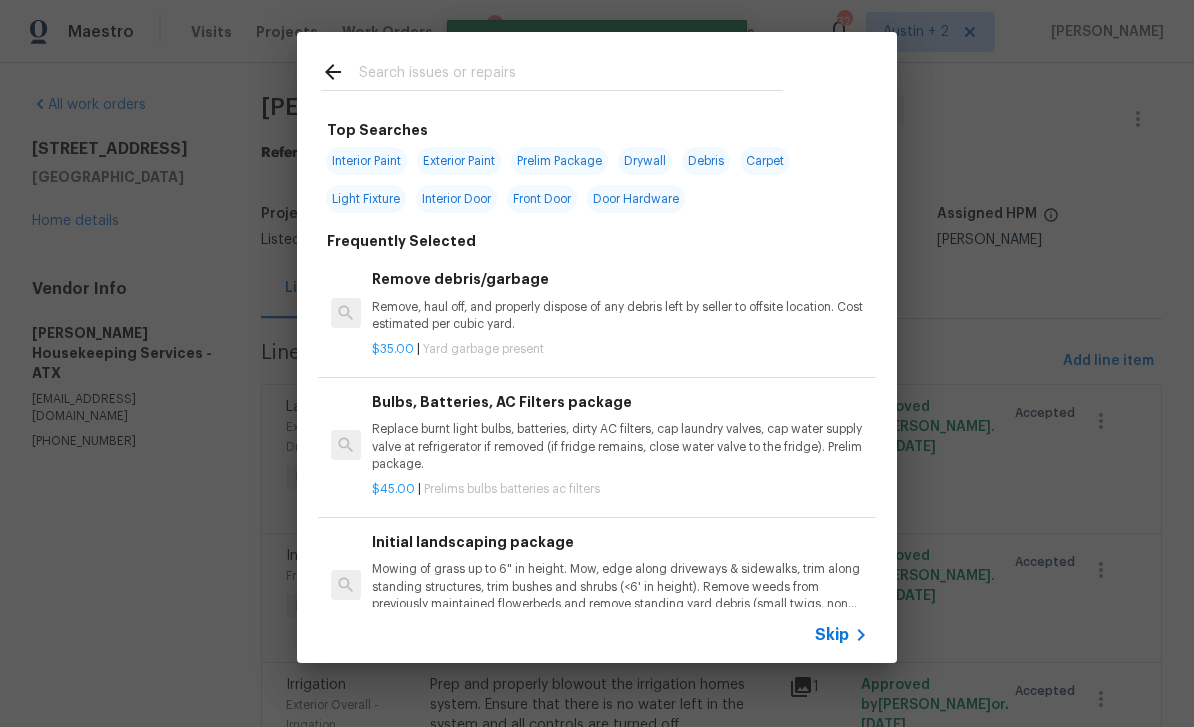 click at bounding box center (571, 75) 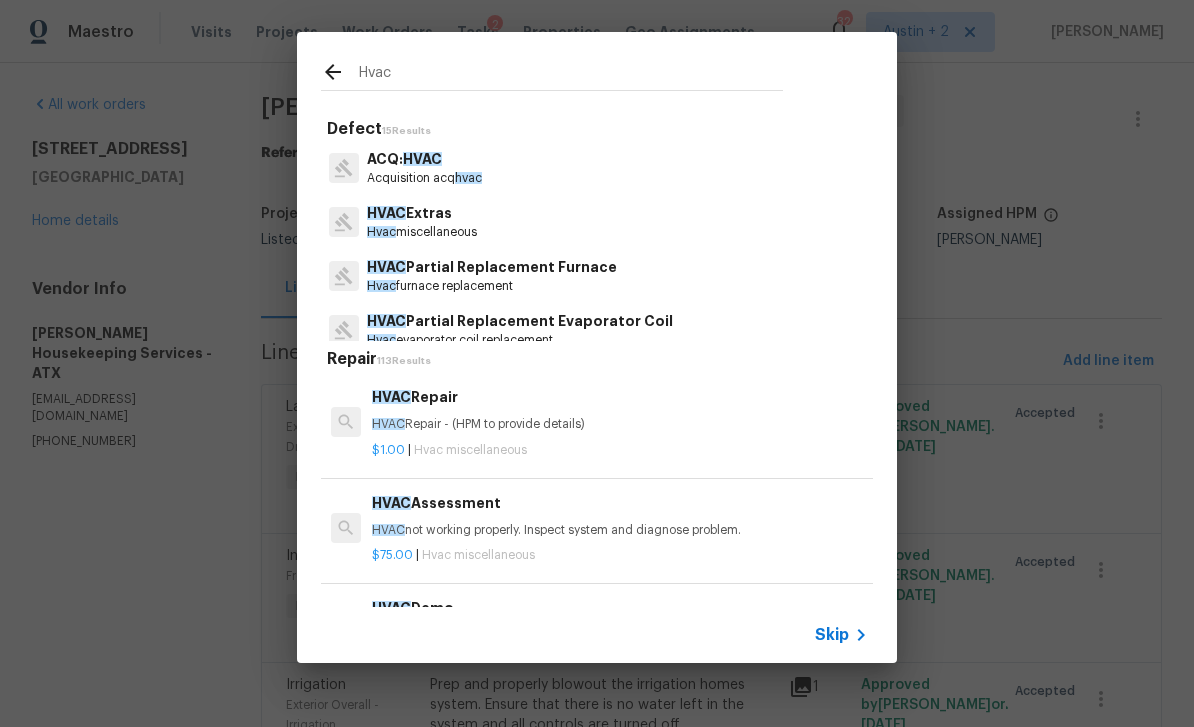 type on "Hvac" 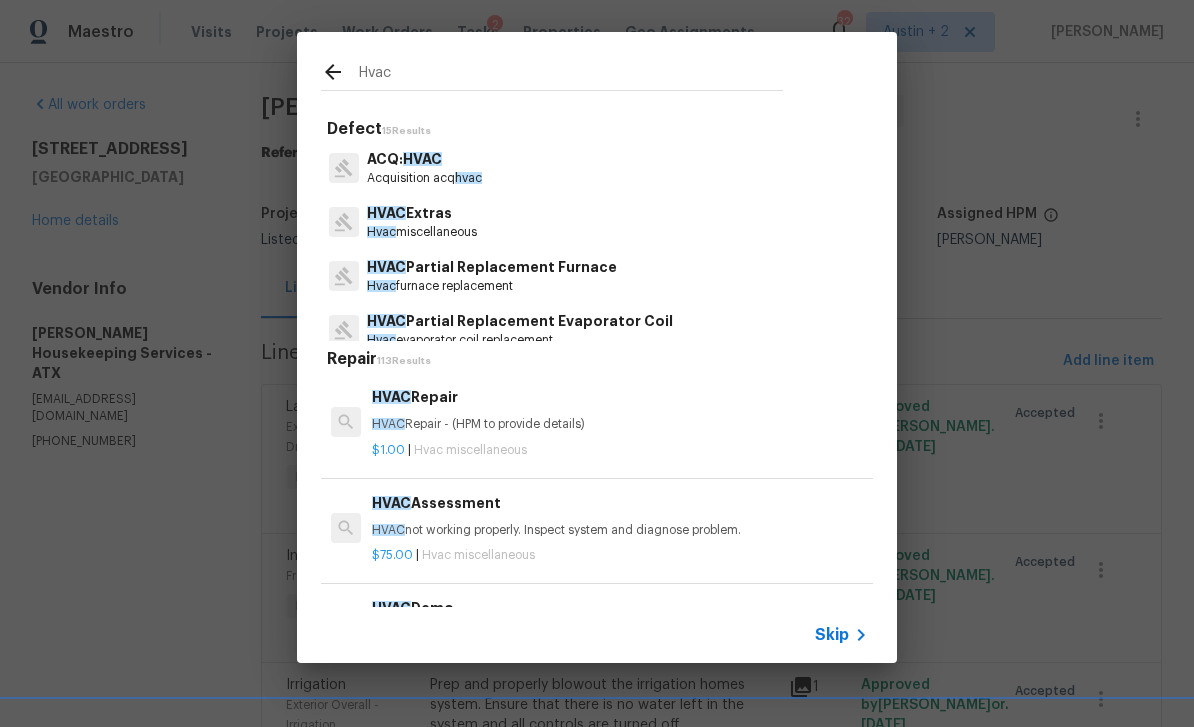 click on "HVAC  Extras Hvac  miscellaneous" at bounding box center (597, 222) 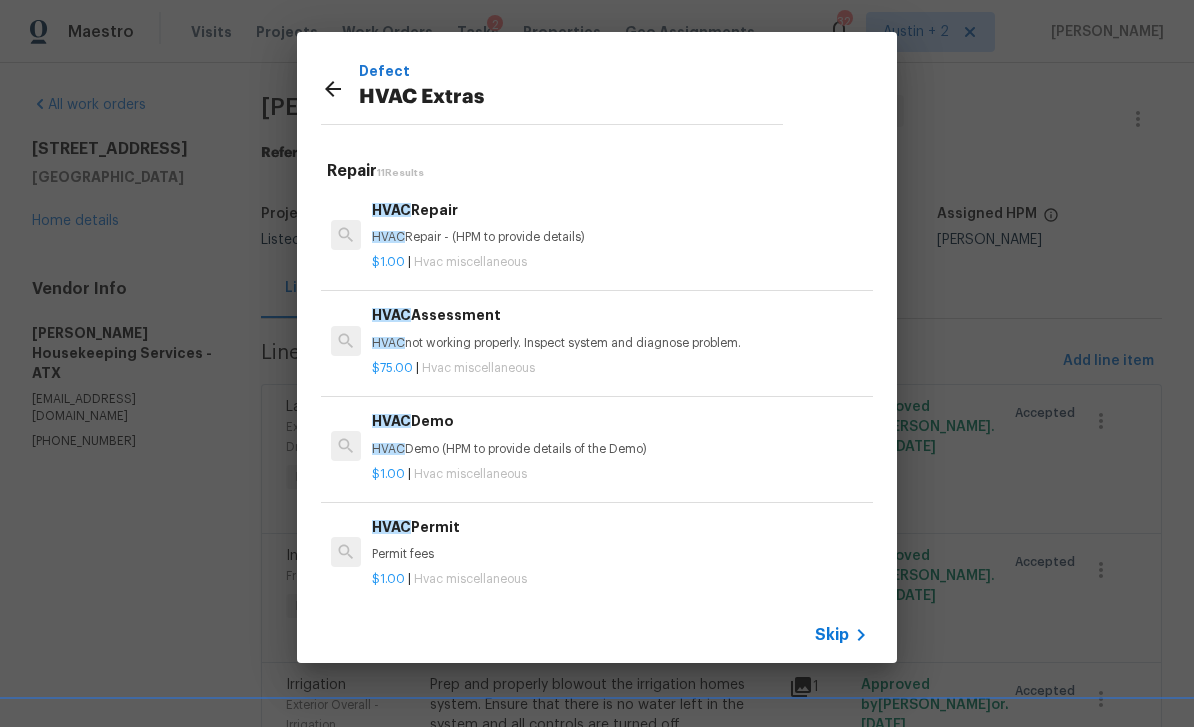 click on "HVAC  Repair HVAC  Repair - (HPM to provide details)" at bounding box center [620, 223] 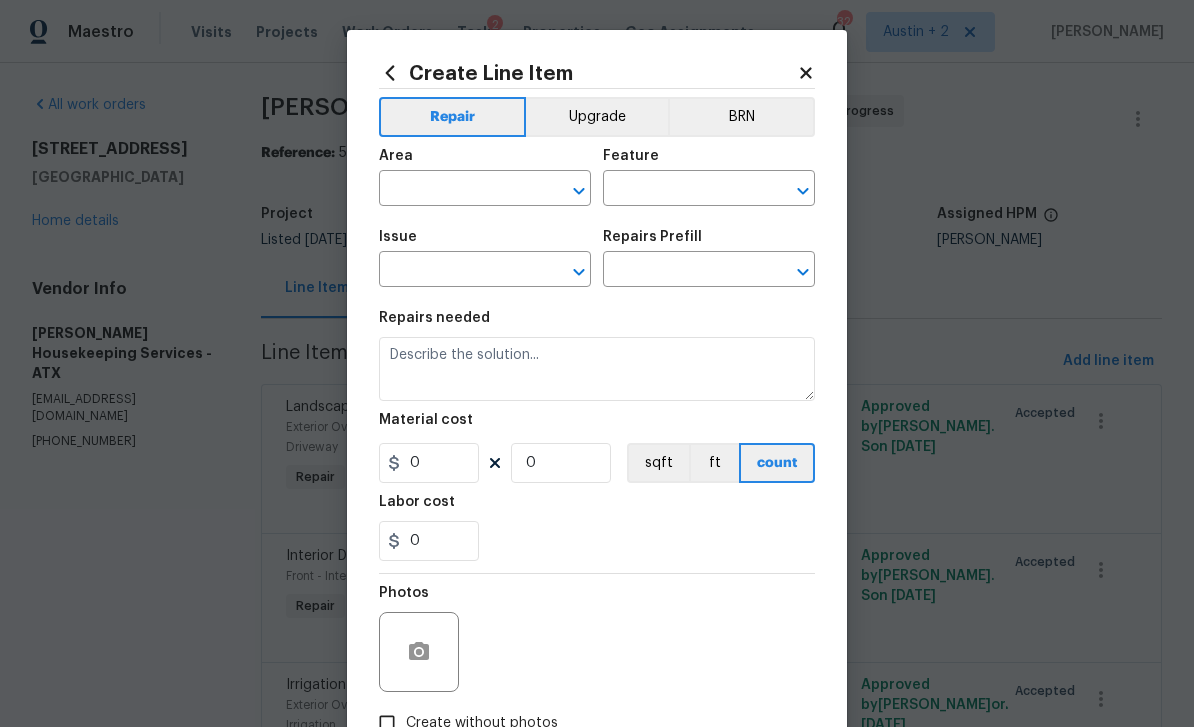 type on "HVAC" 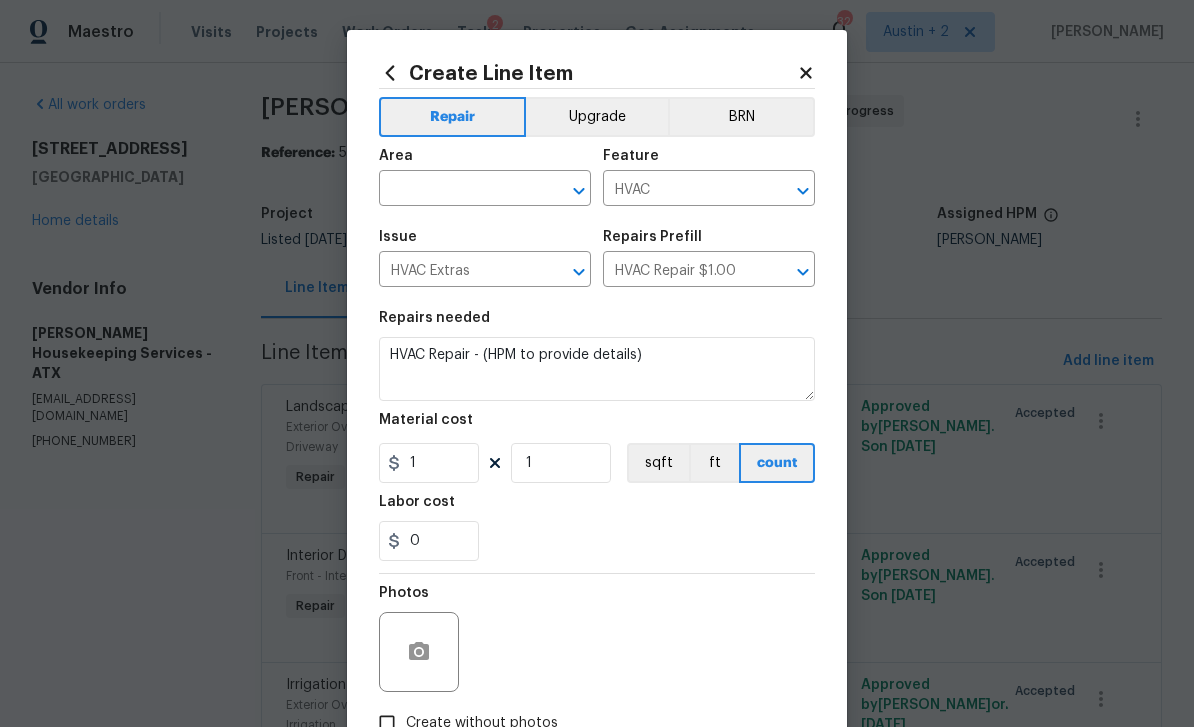 click at bounding box center [457, 190] 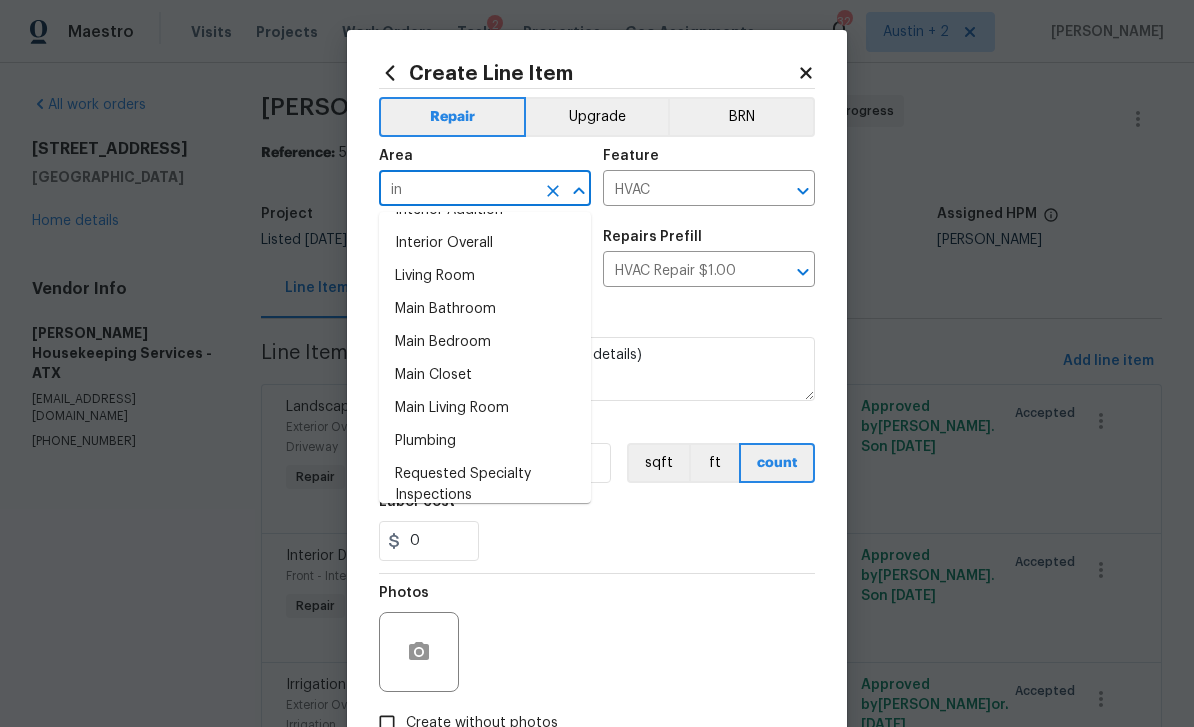 scroll, scrollTop: 130, scrollLeft: 0, axis: vertical 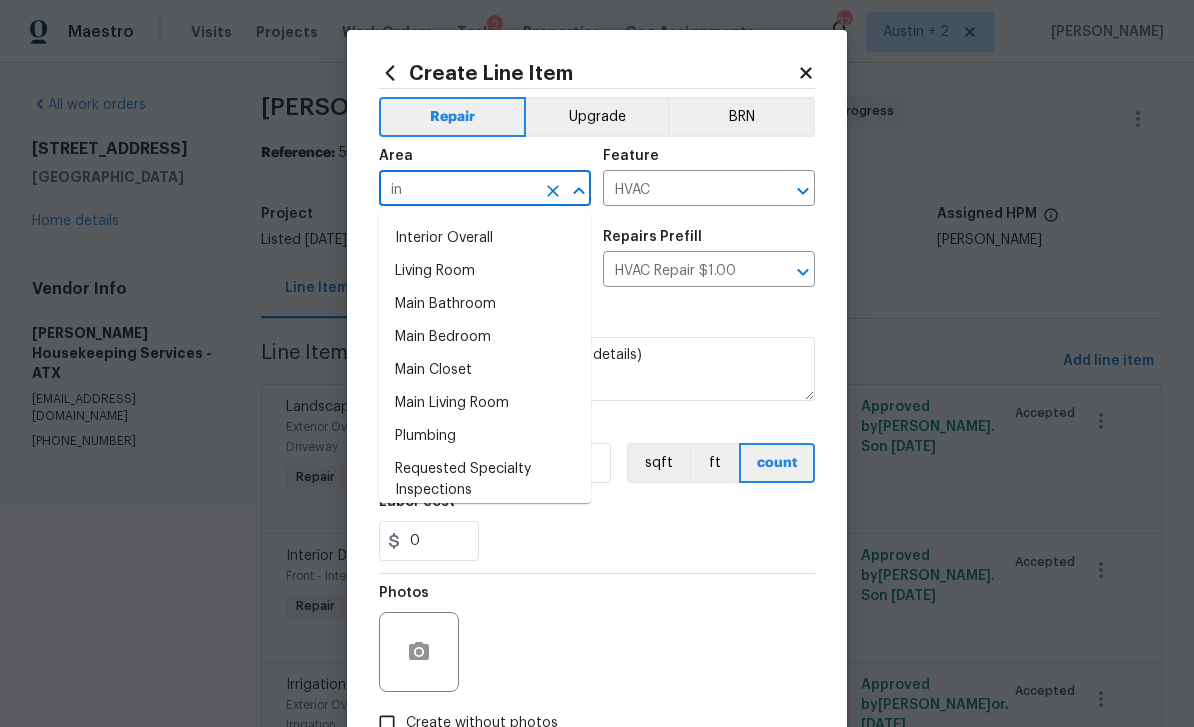 click on "Interior Overall" at bounding box center (485, 238) 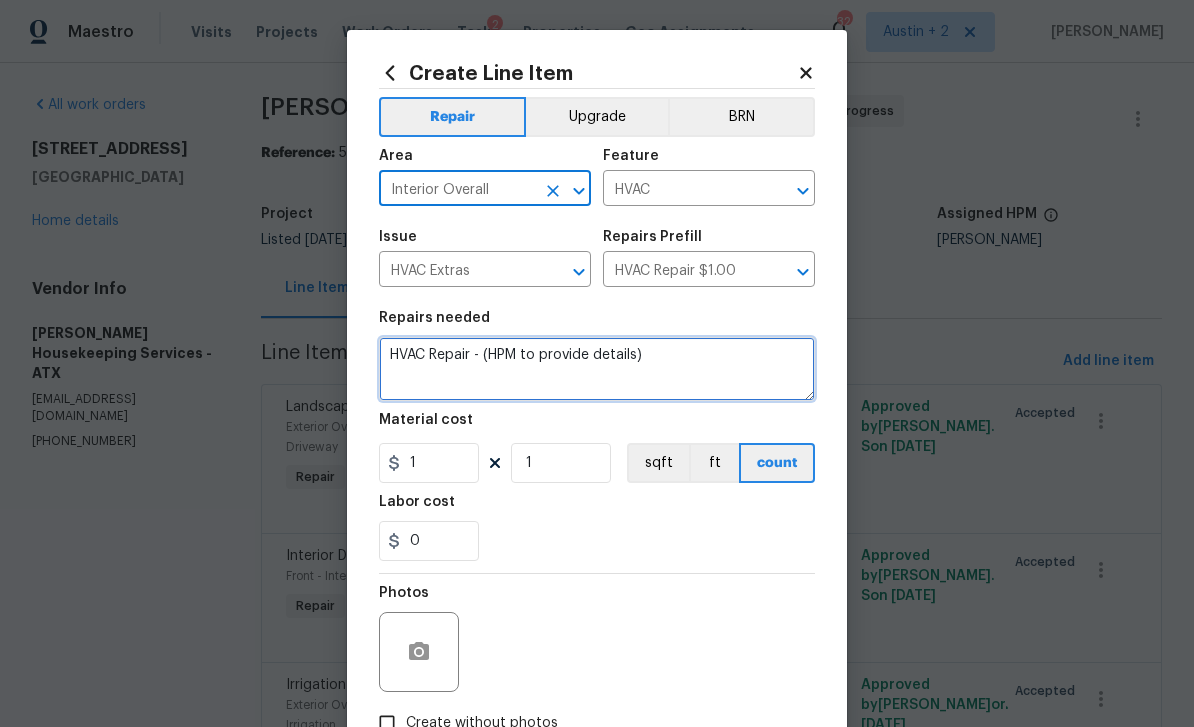 click on "HVAC Repair - (HPM to provide details)" at bounding box center (597, 369) 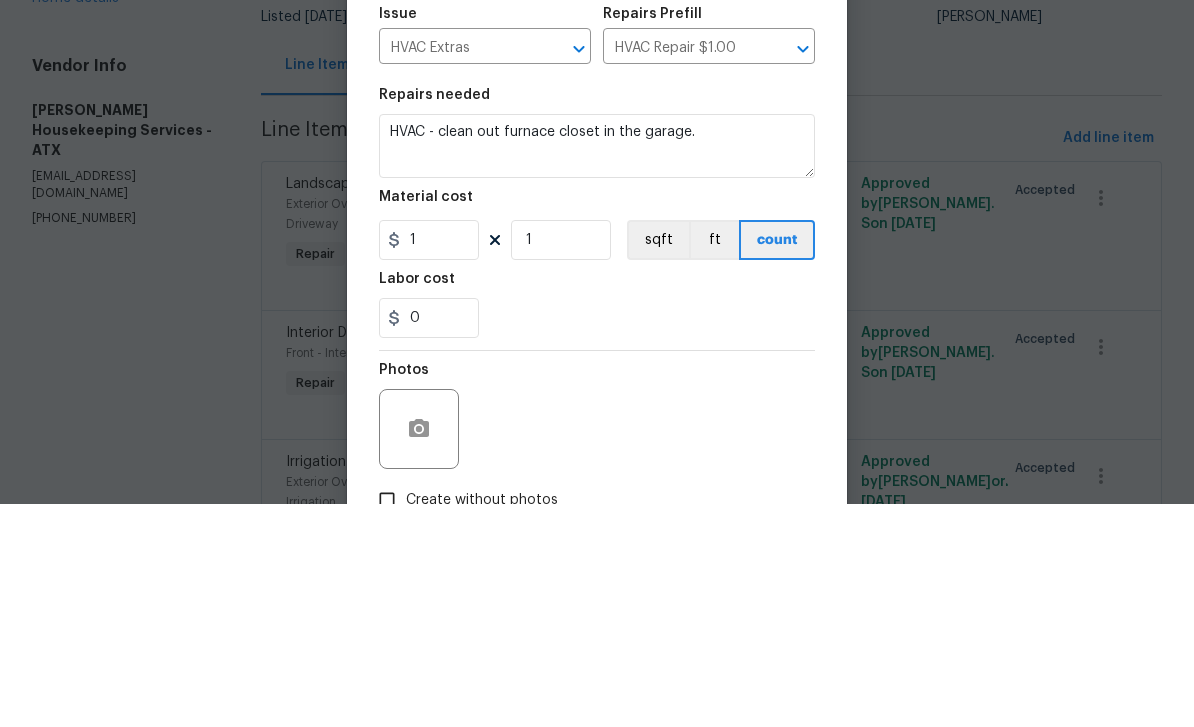 scroll, scrollTop: 64, scrollLeft: 0, axis: vertical 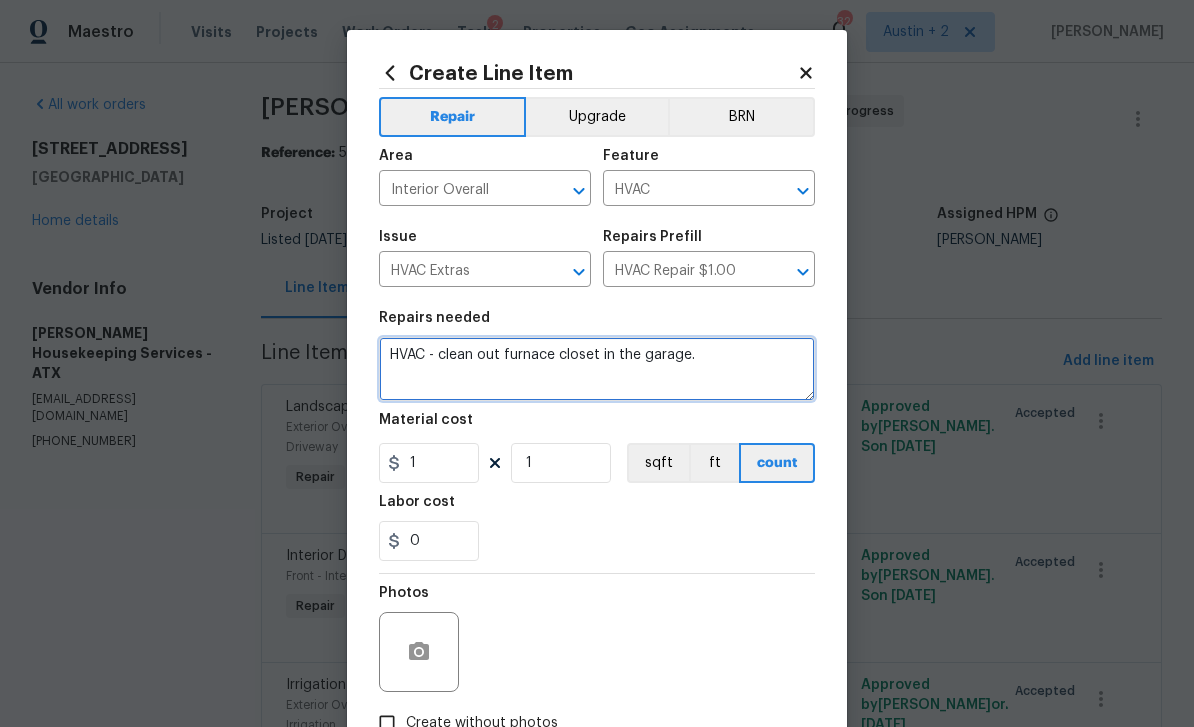 type on "HVAC - clean out furnace closet in the garage." 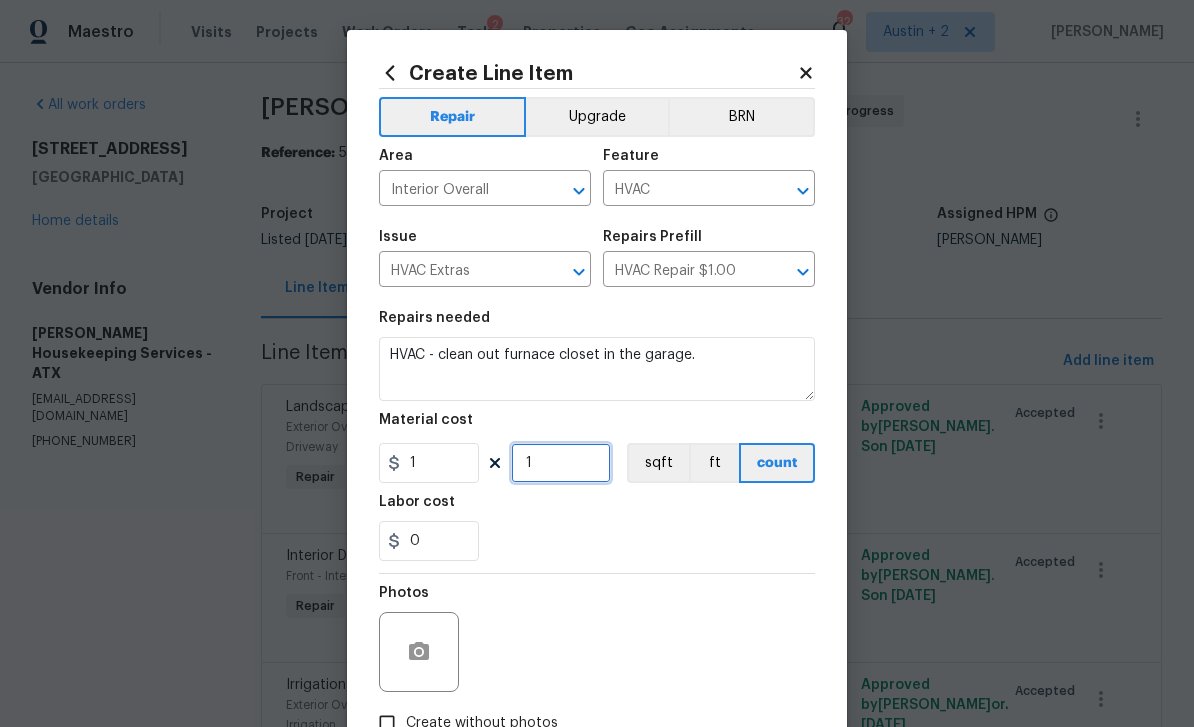 click on "1" at bounding box center (561, 463) 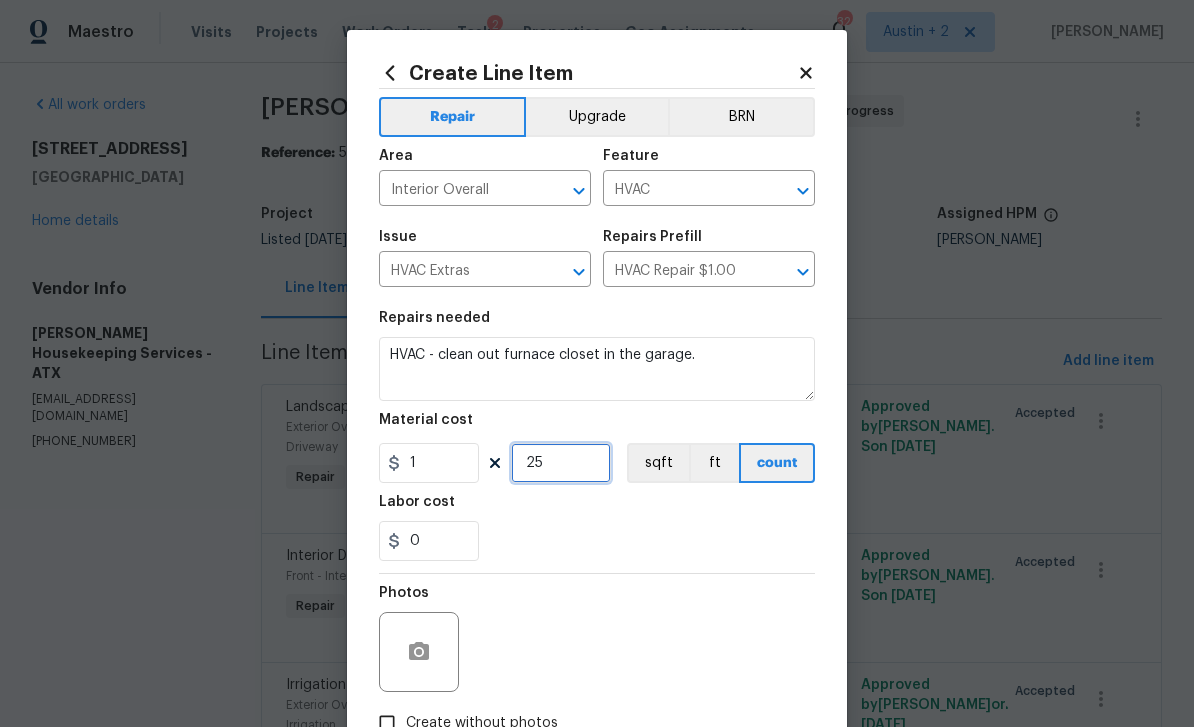 type on "25" 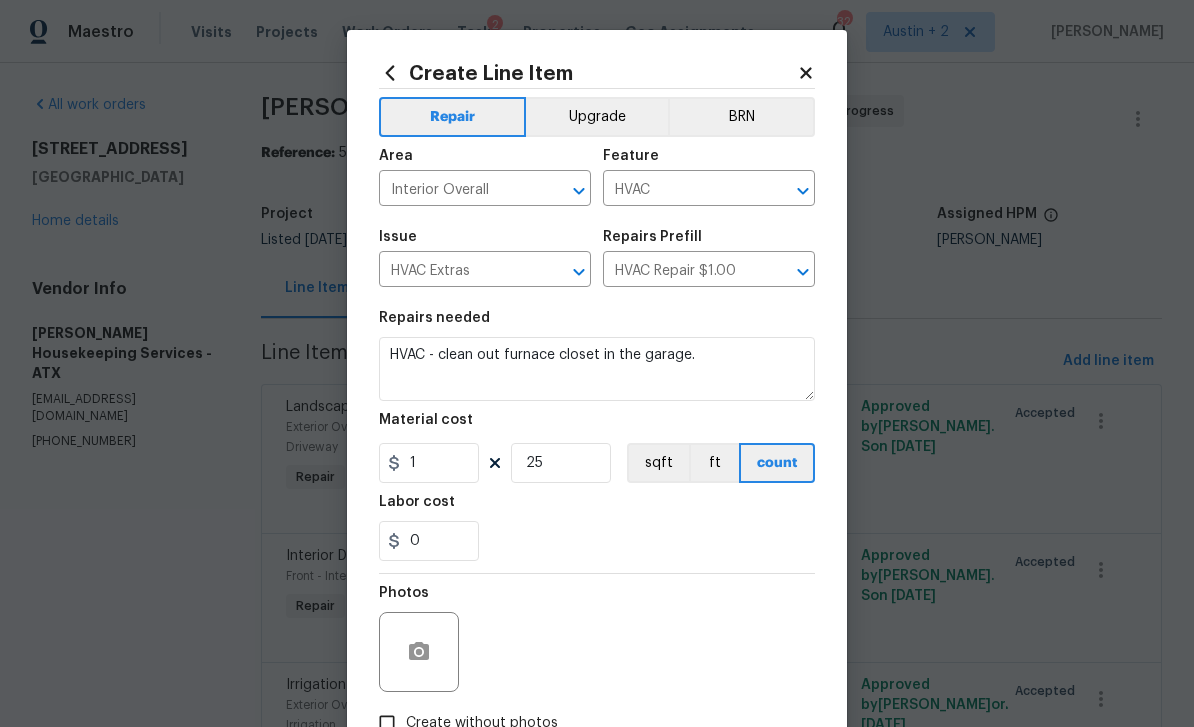 click at bounding box center (419, 652) 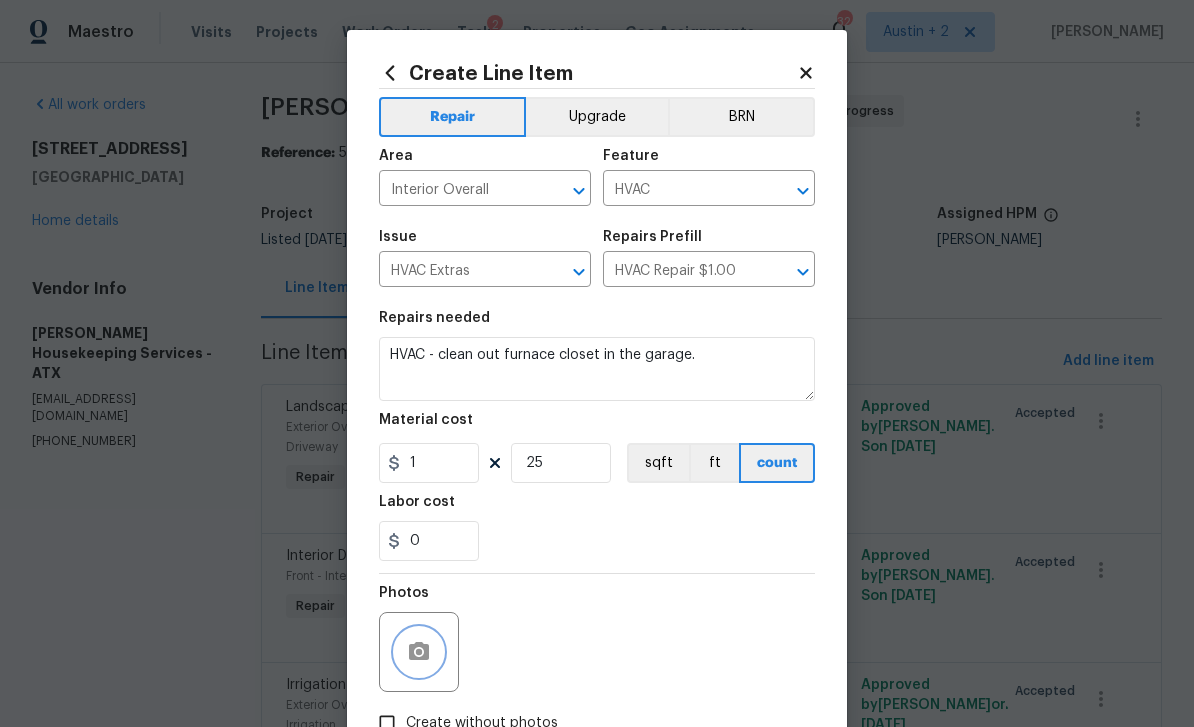 click 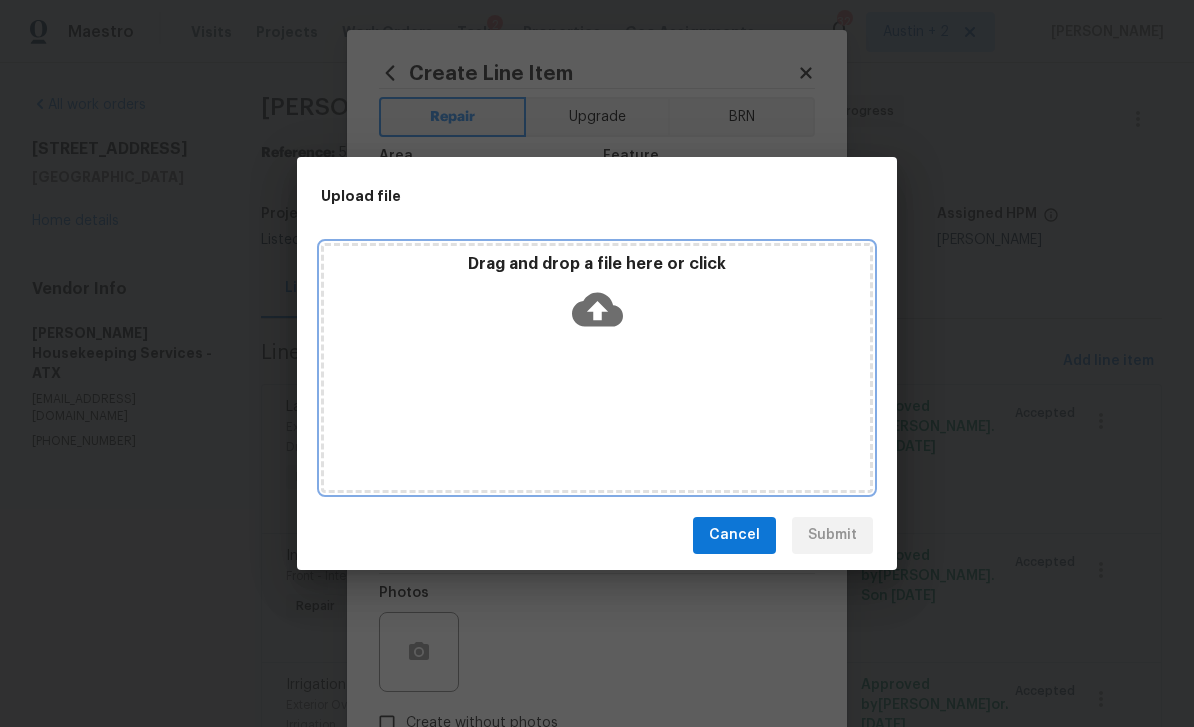 click 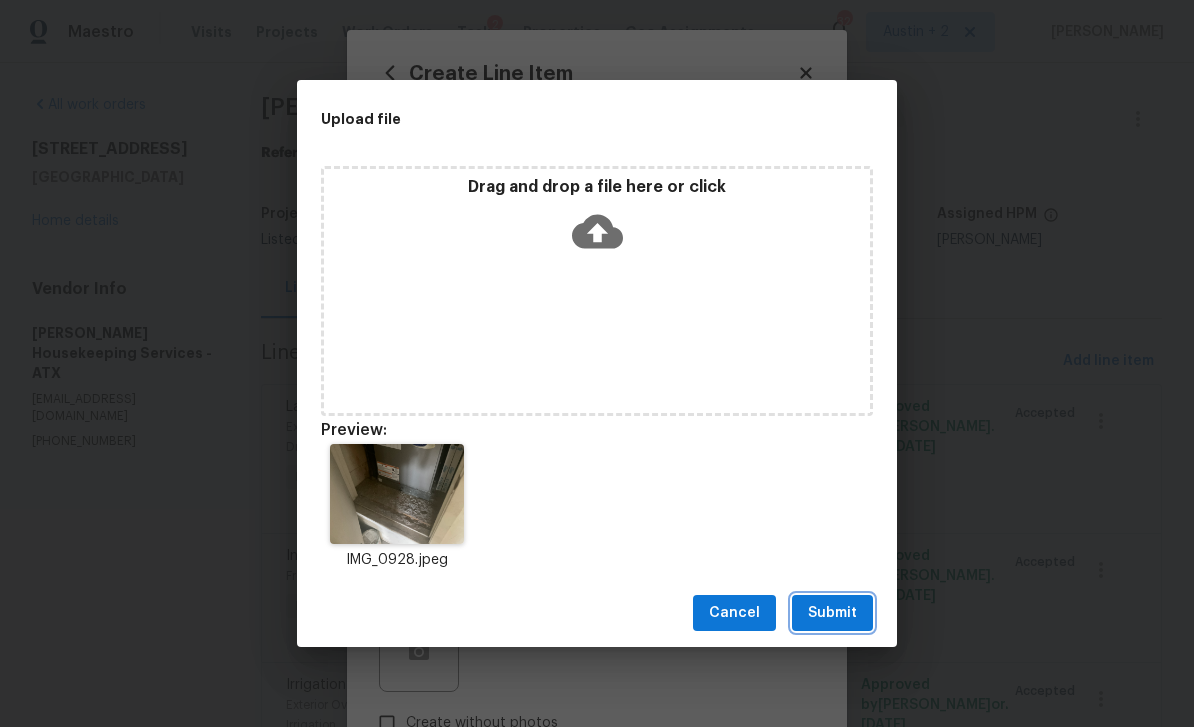 click on "Submit" at bounding box center [832, 613] 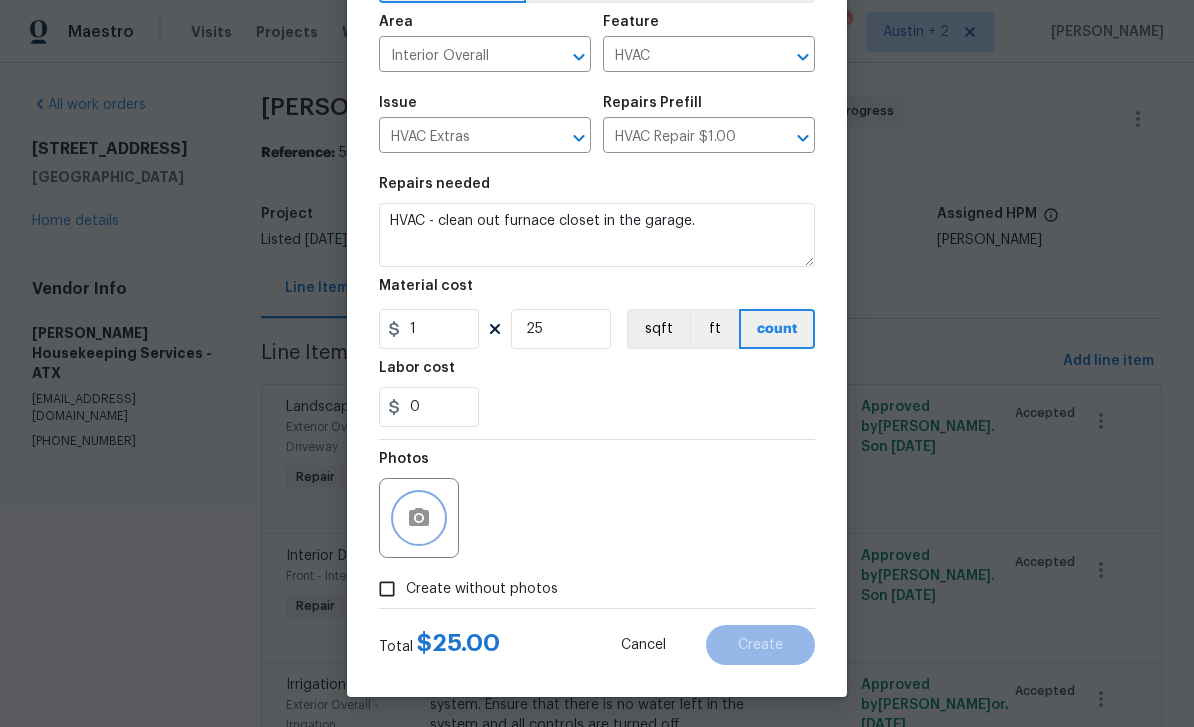 scroll, scrollTop: 138, scrollLeft: 0, axis: vertical 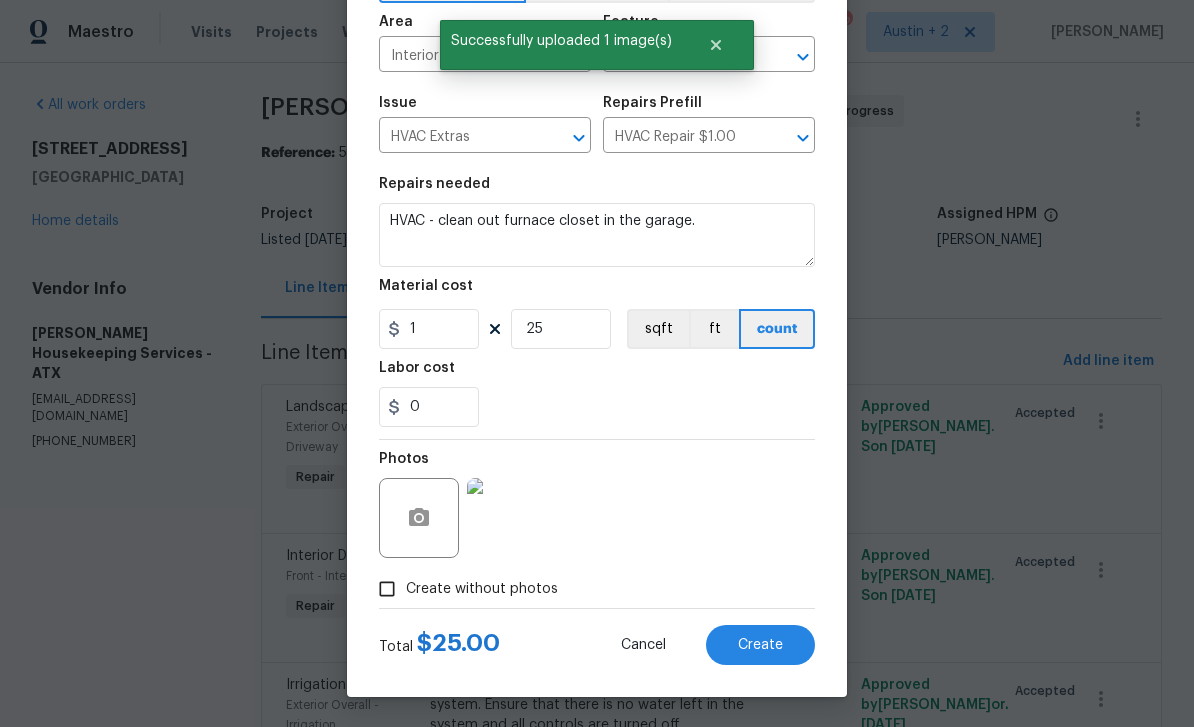 click on "Create" at bounding box center (760, 645) 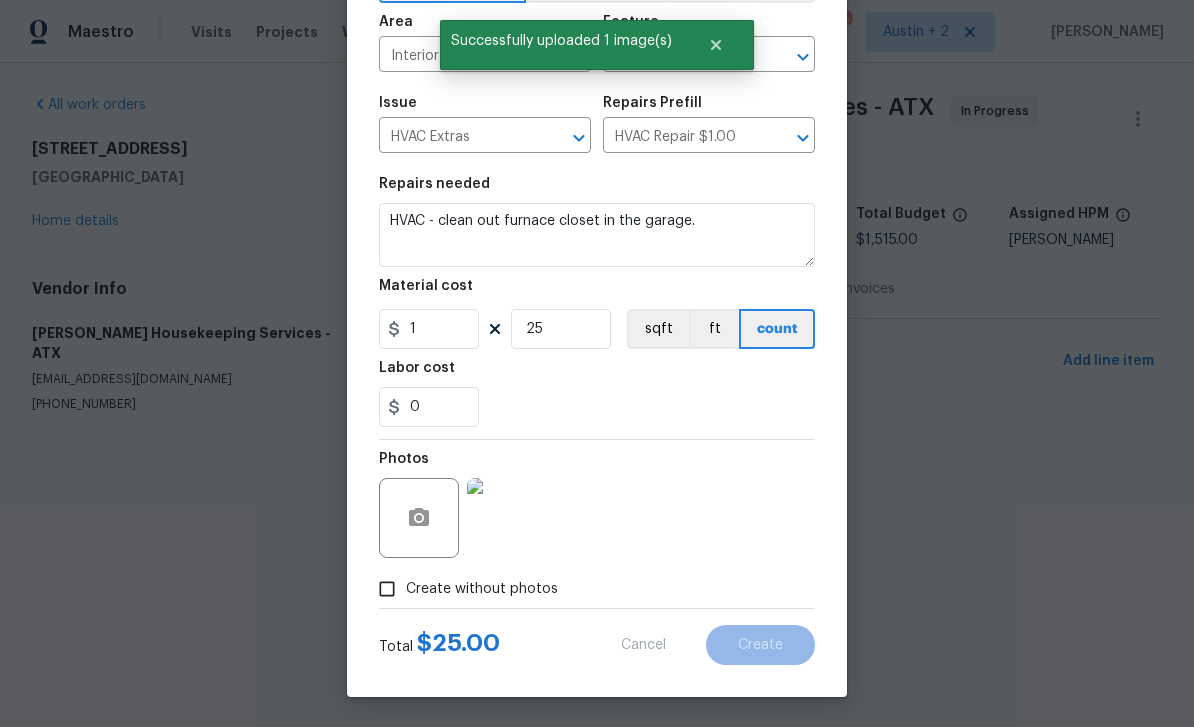 type 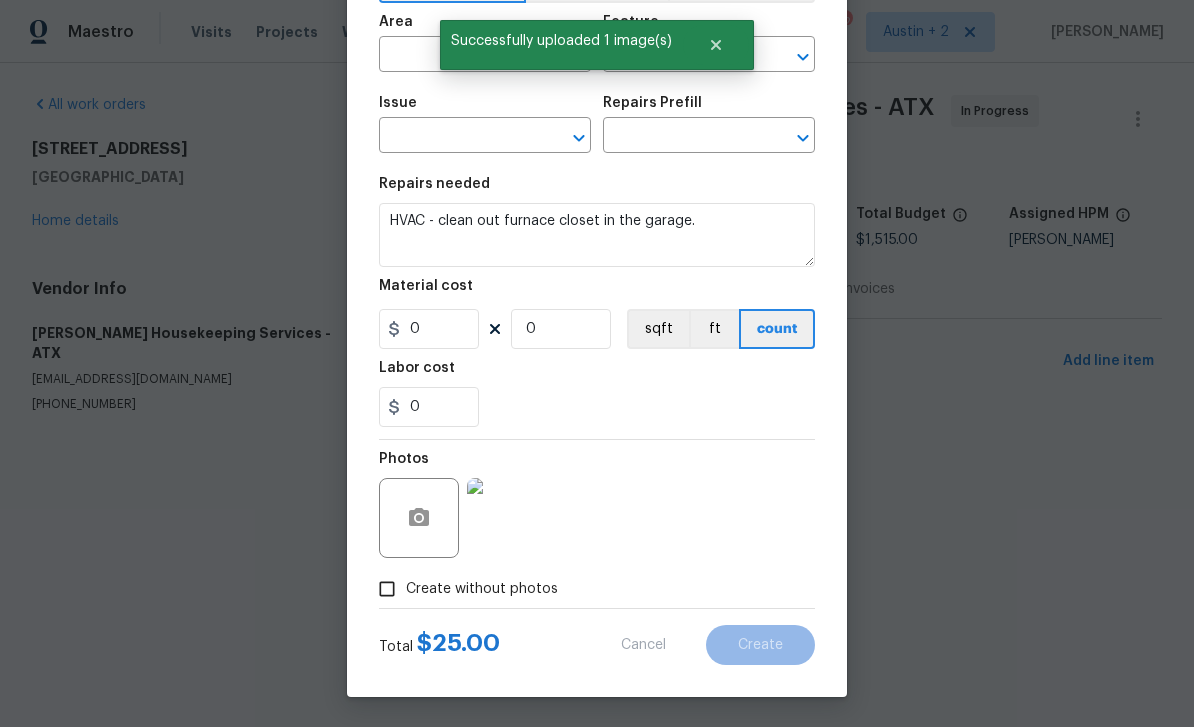 scroll, scrollTop: 0, scrollLeft: 0, axis: both 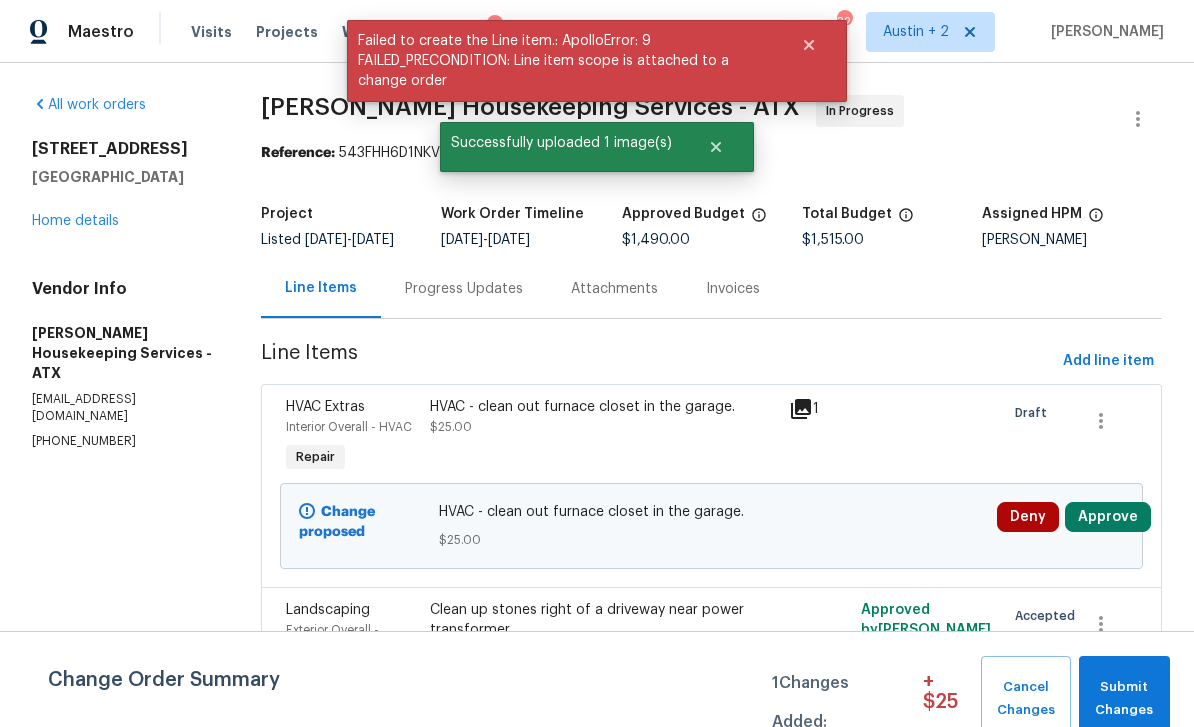 click on "Approve" at bounding box center [1108, 517] 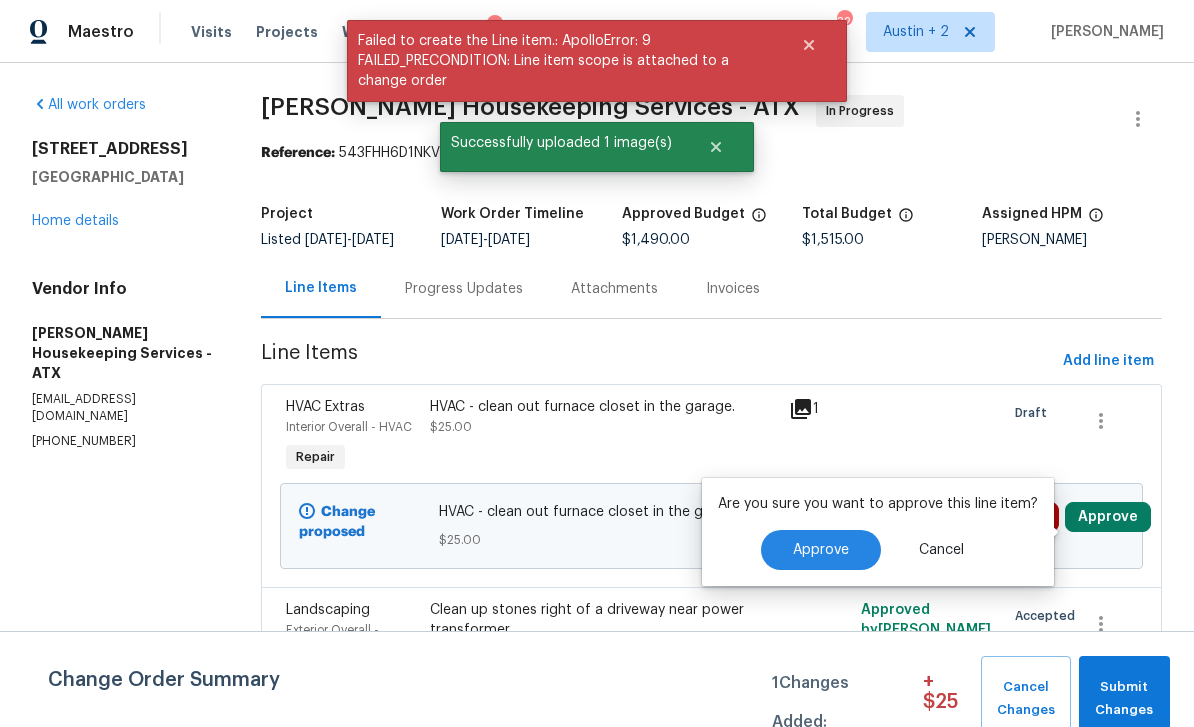 click on "Approve" at bounding box center (821, 550) 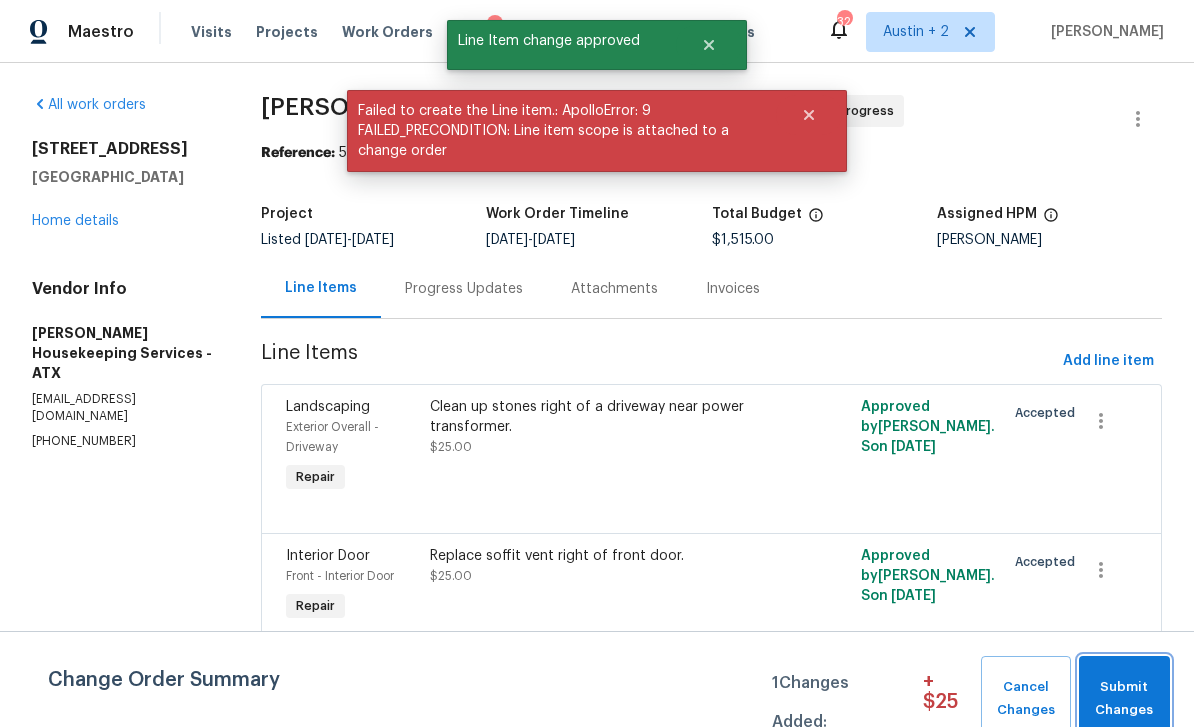 click on "Submit Changes" at bounding box center (1124, 699) 